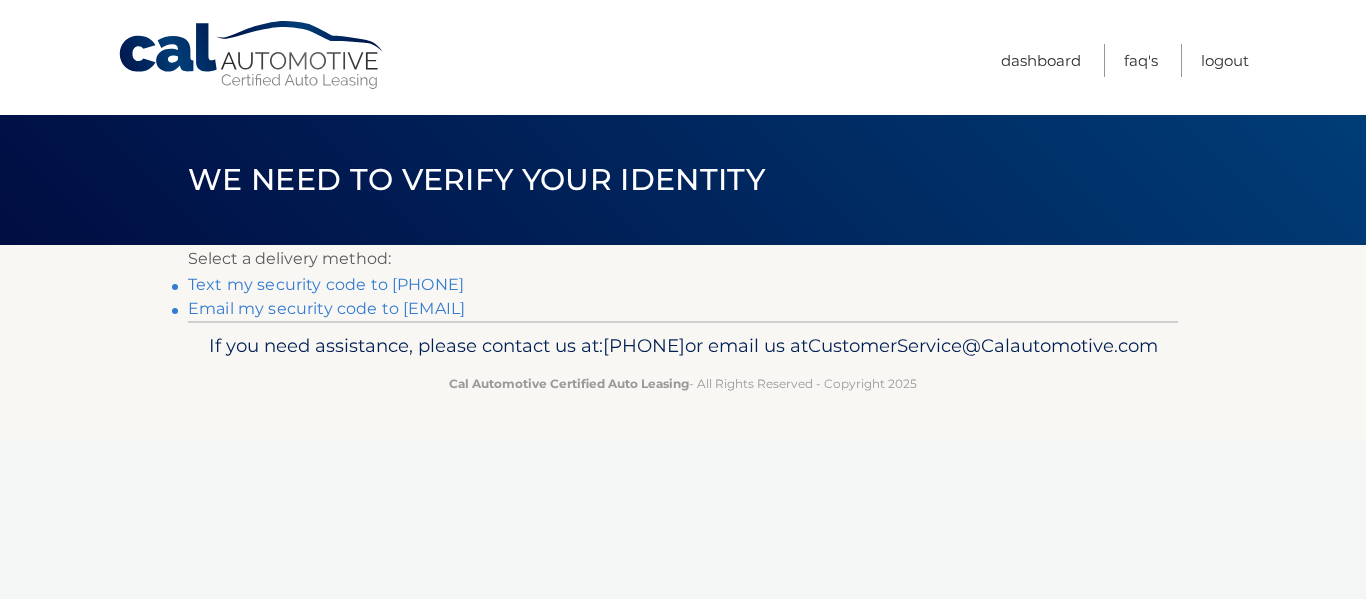scroll, scrollTop: 0, scrollLeft: 0, axis: both 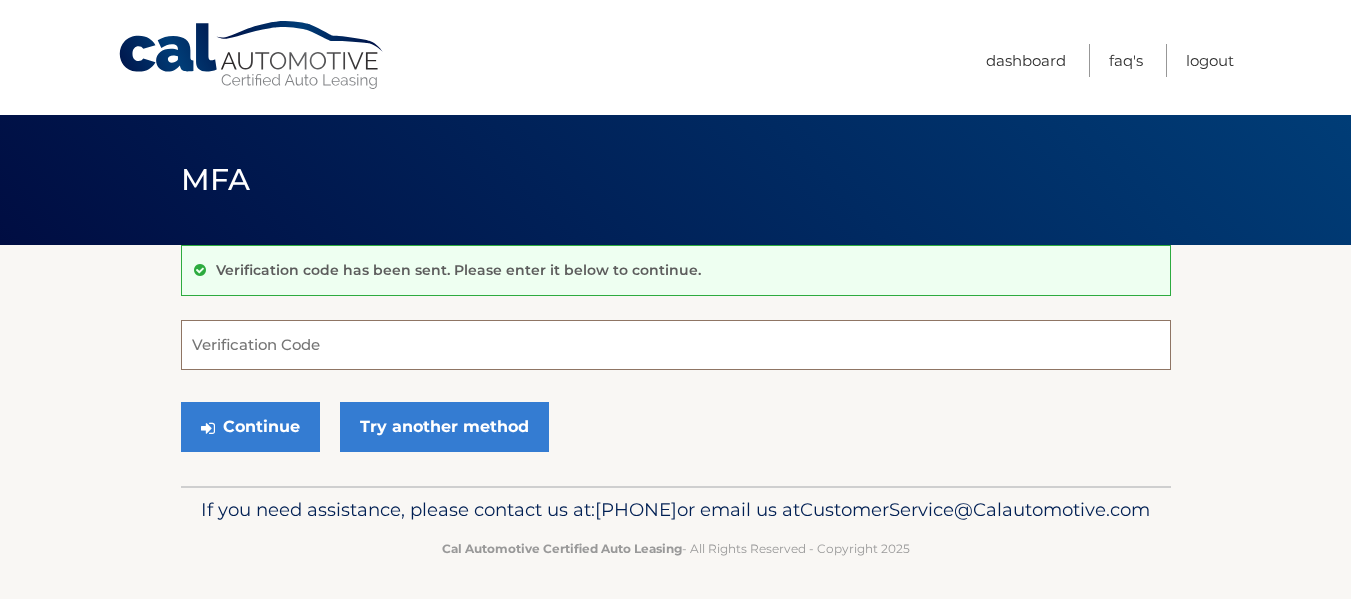 click on "Verification Code" at bounding box center [676, 345] 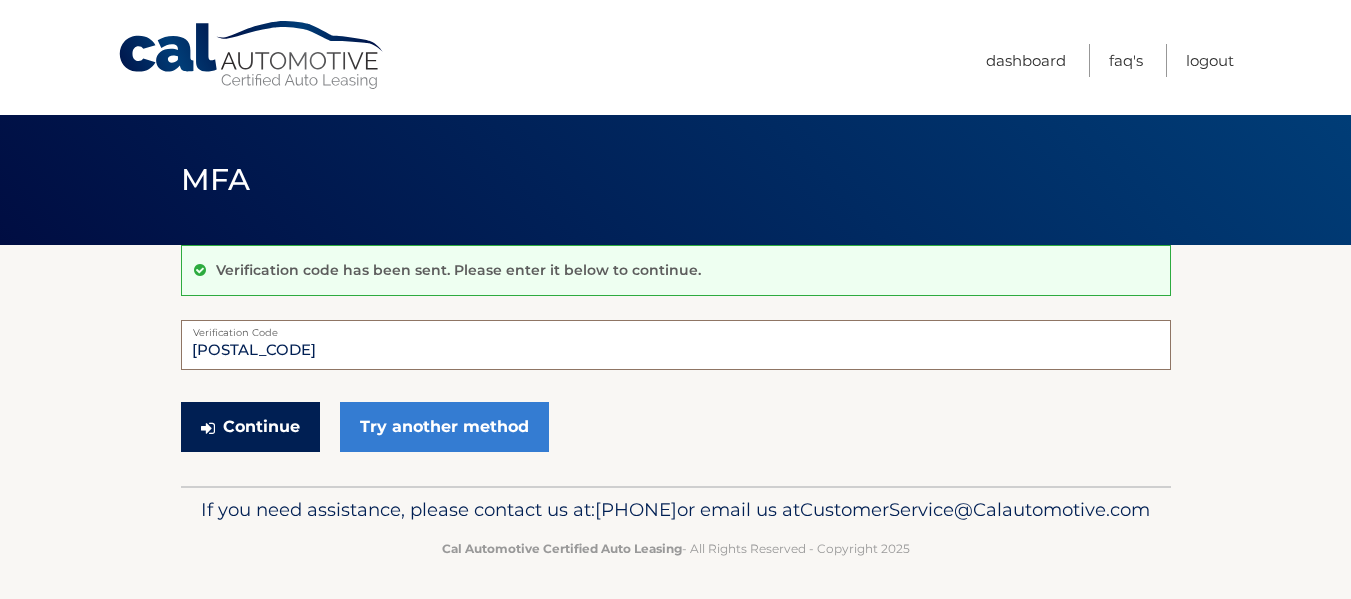 type on "059175" 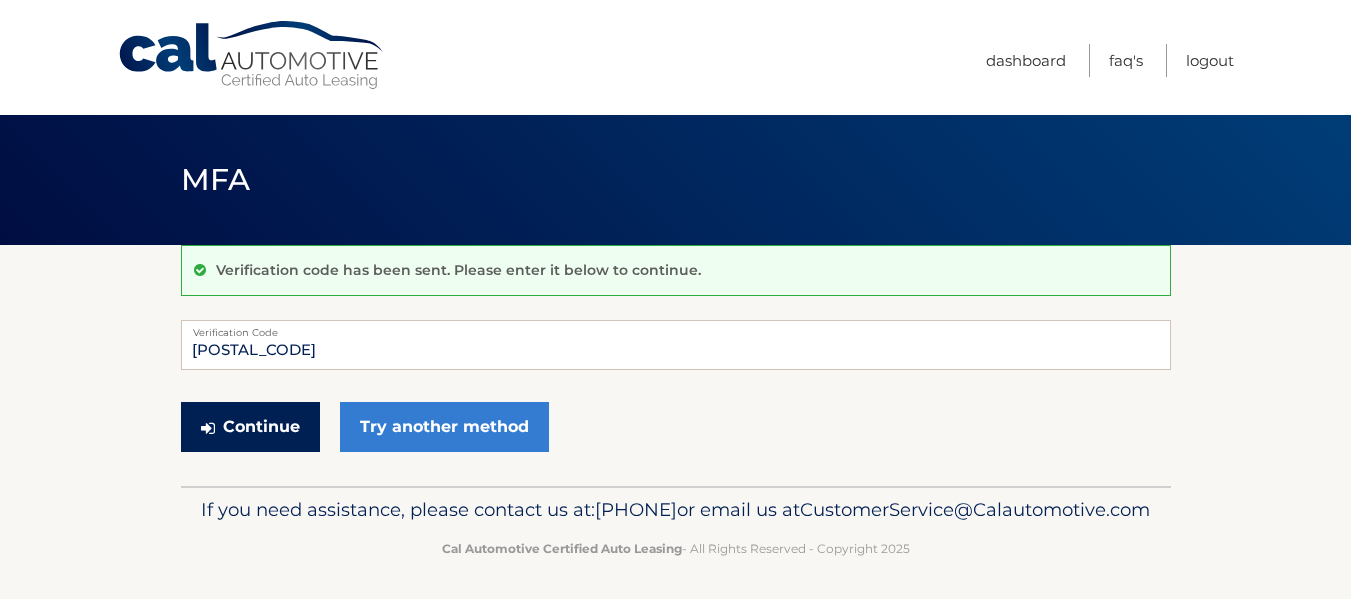 click on "Continue" at bounding box center (250, 427) 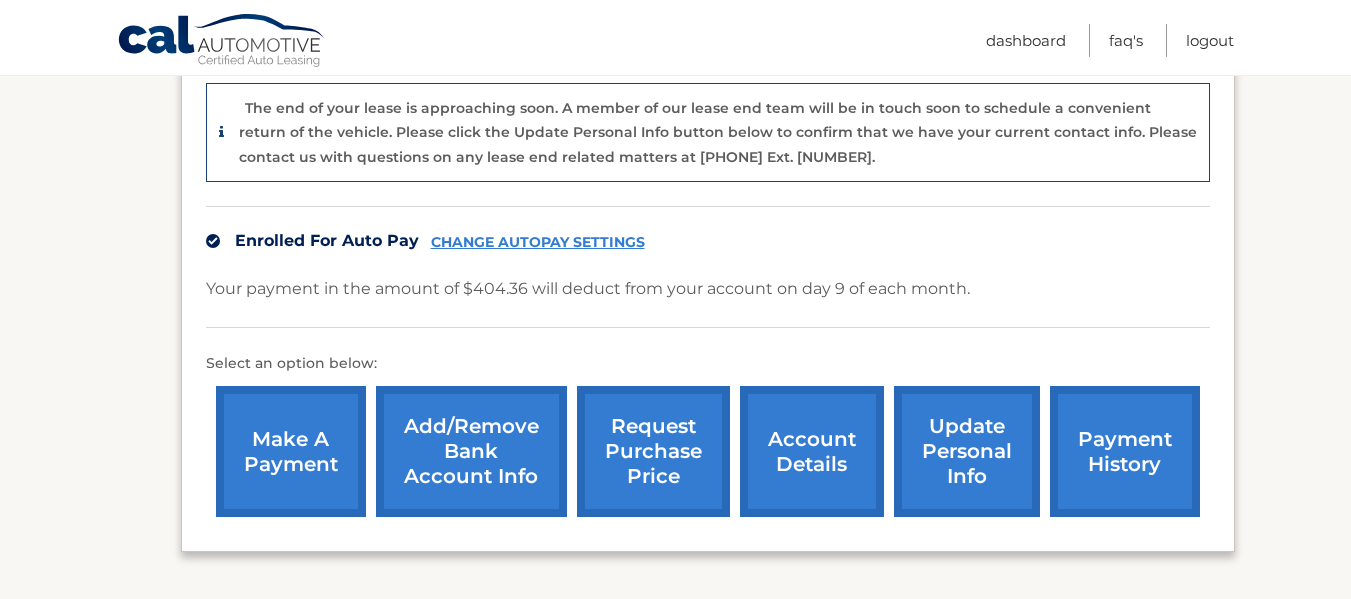 scroll, scrollTop: 500, scrollLeft: 0, axis: vertical 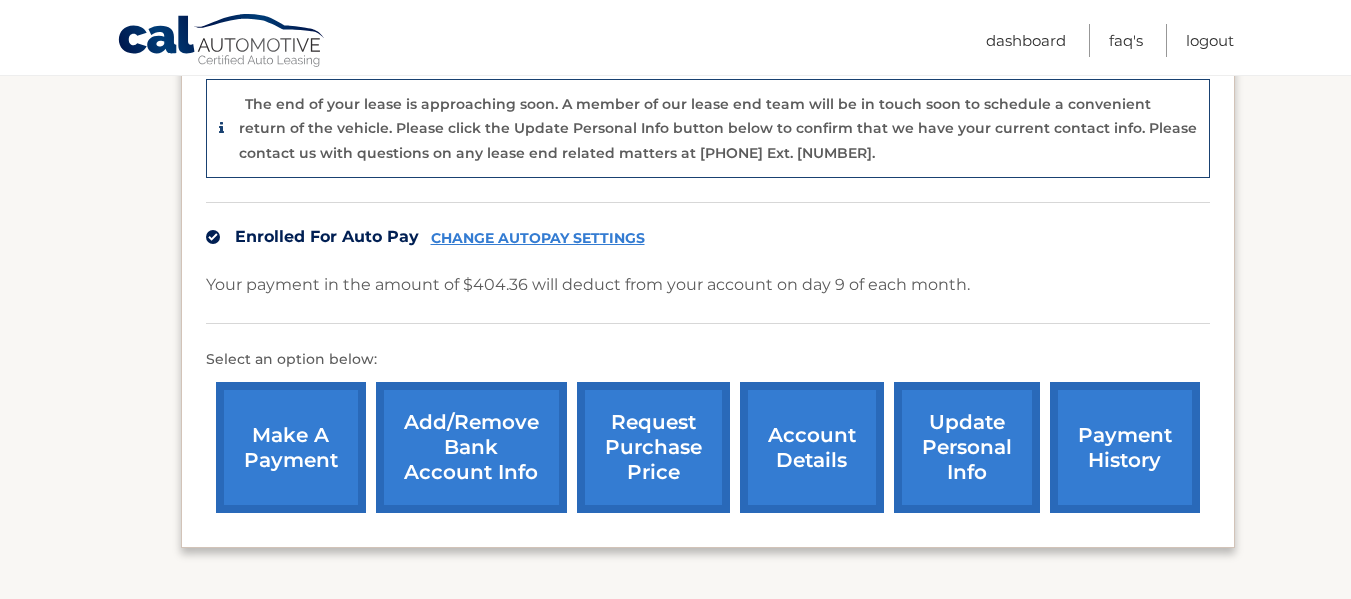 click on "CHANGE AUTOPAY SETTINGS" at bounding box center (538, 238) 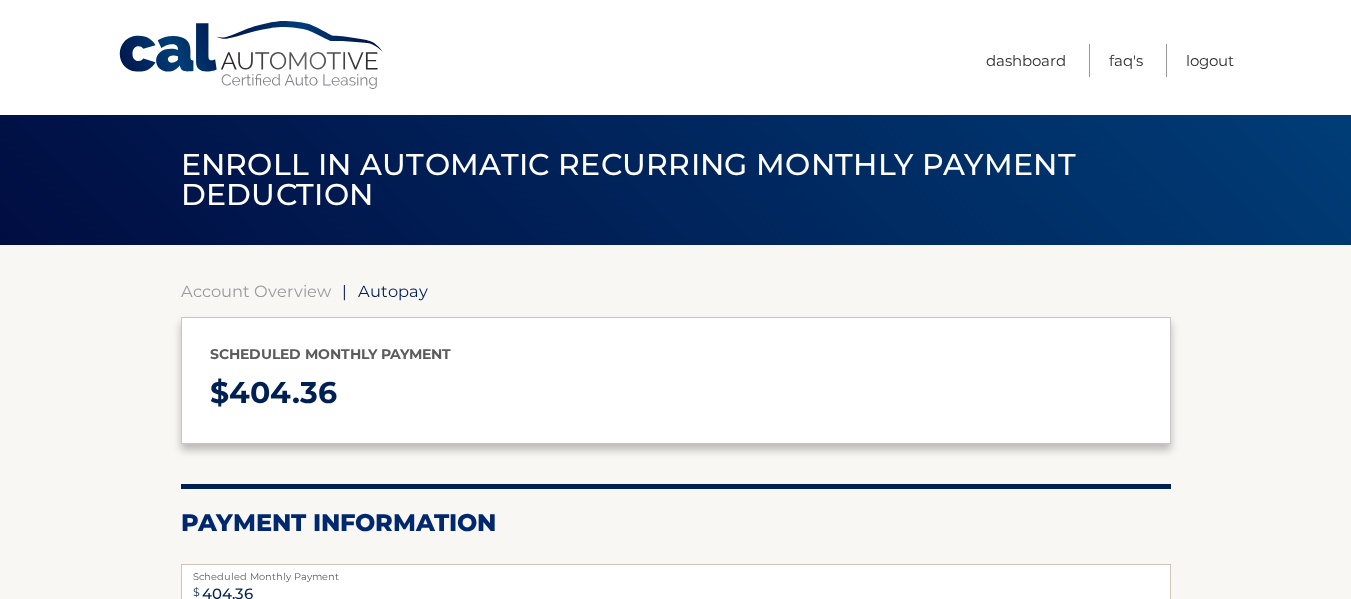 select on "[UUID]" 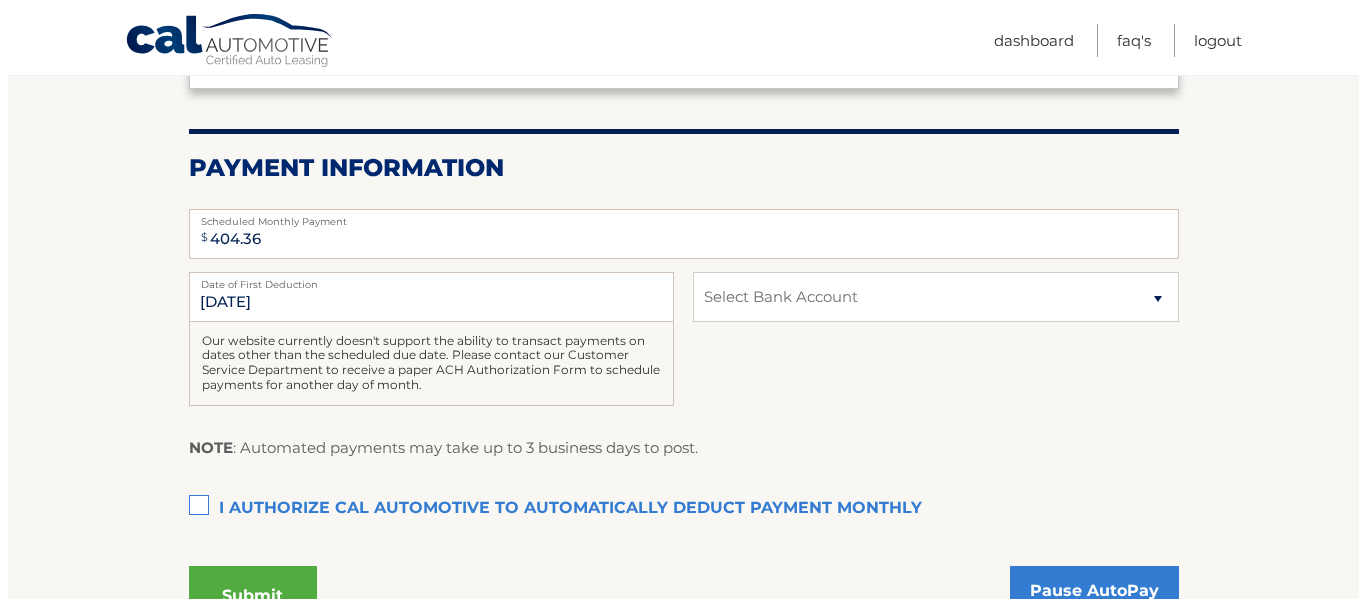 scroll, scrollTop: 400, scrollLeft: 0, axis: vertical 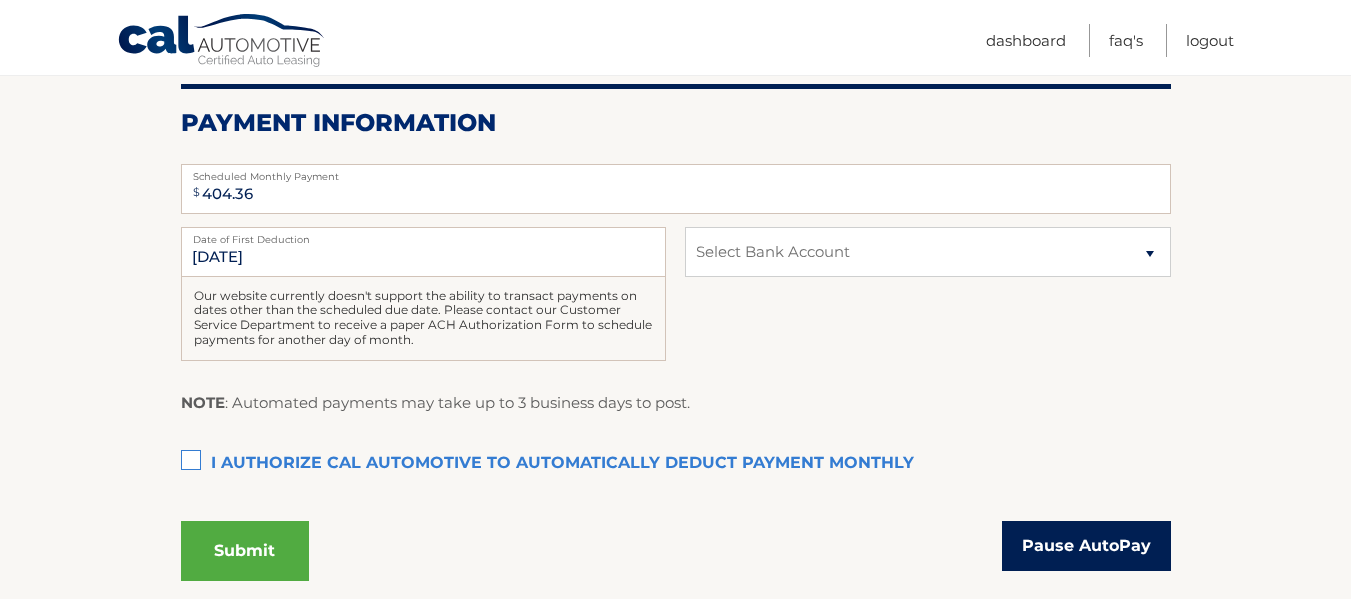 click on "Pause AutoPay" at bounding box center (1086, 546) 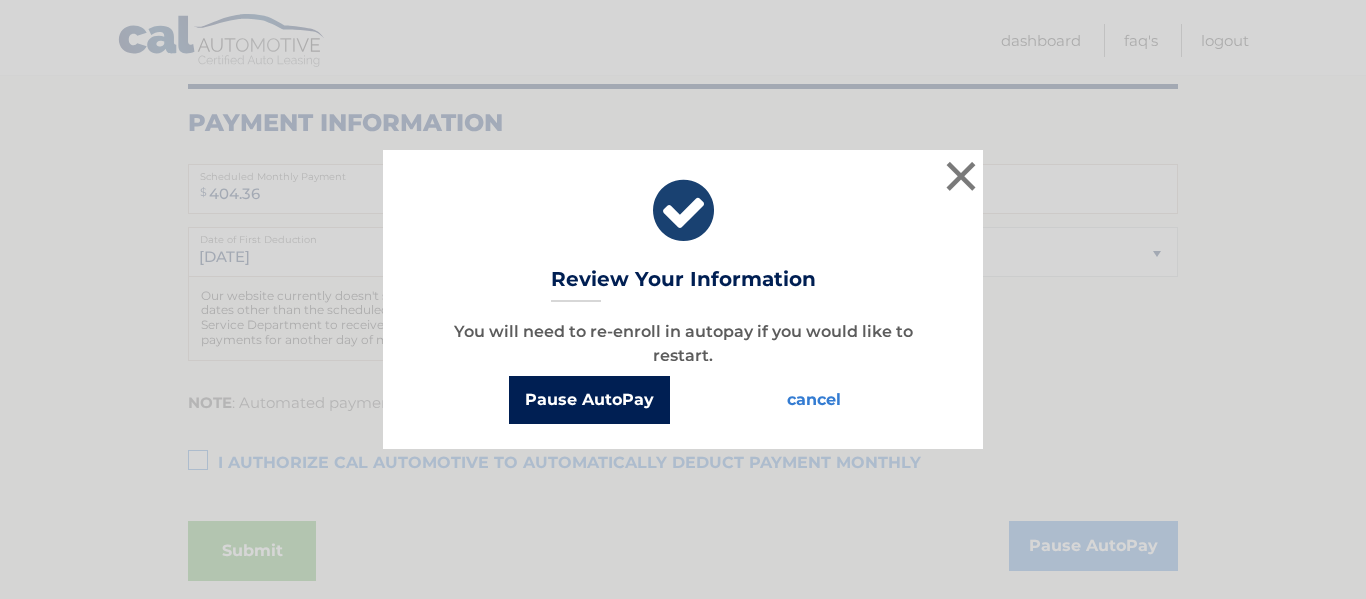 click on "Pause AutoPay" at bounding box center [589, 400] 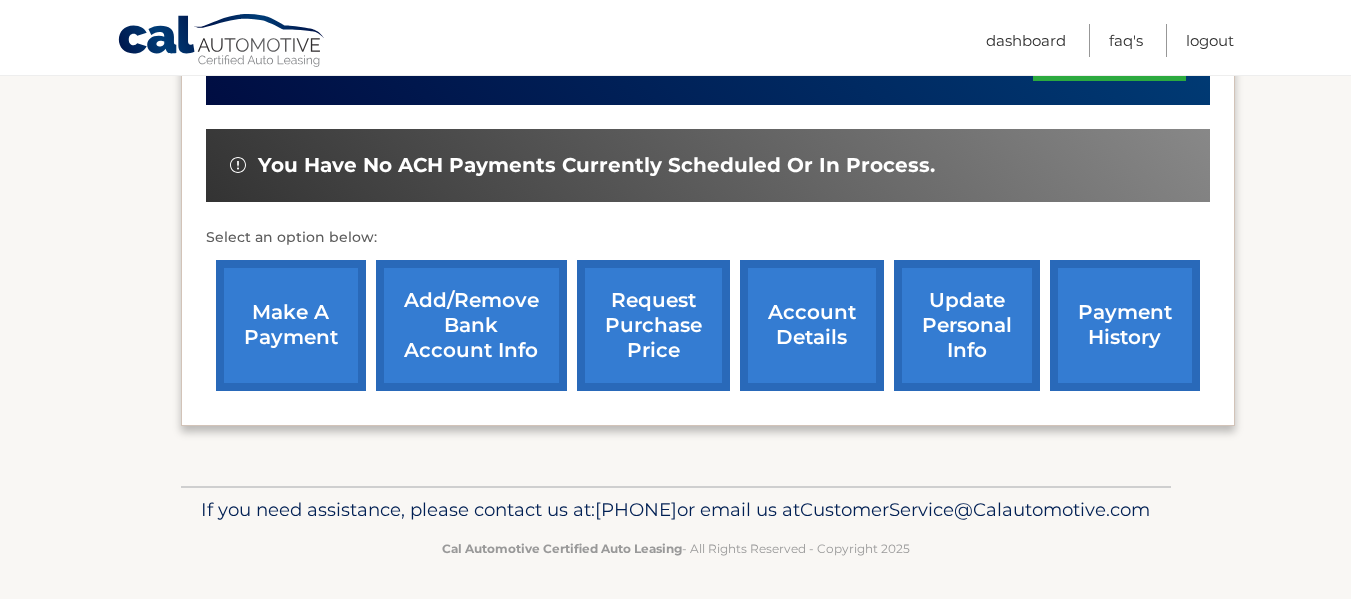 scroll, scrollTop: 700, scrollLeft: 0, axis: vertical 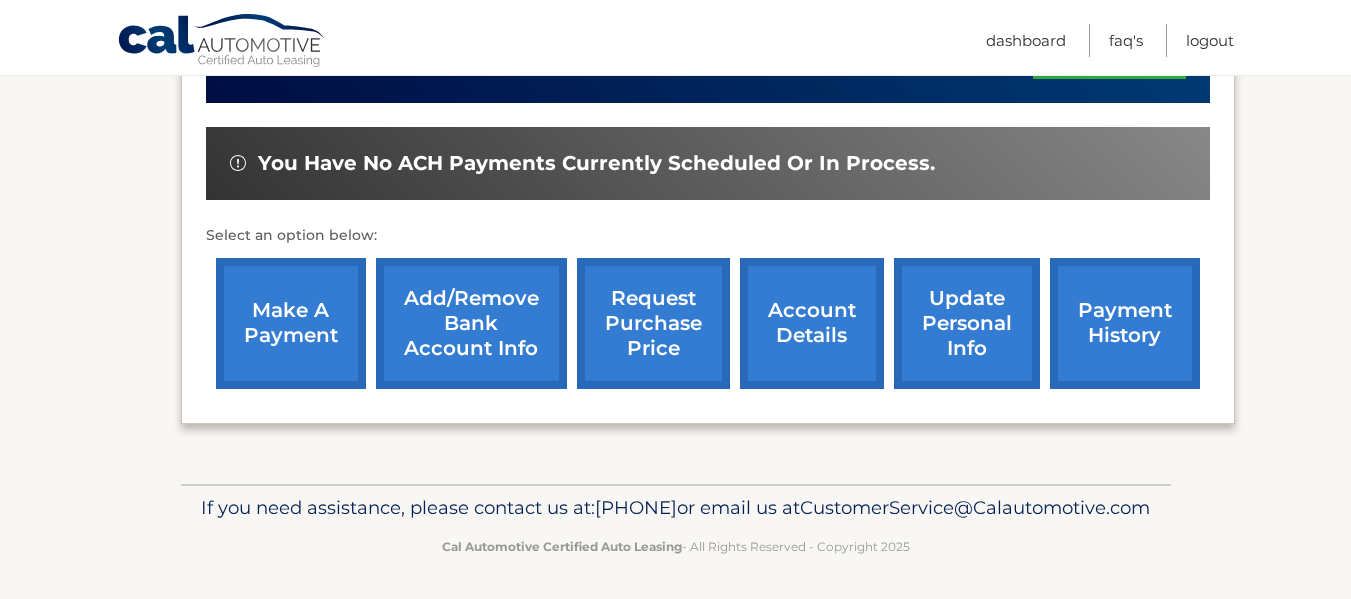 click on "update personal info" at bounding box center [967, 323] 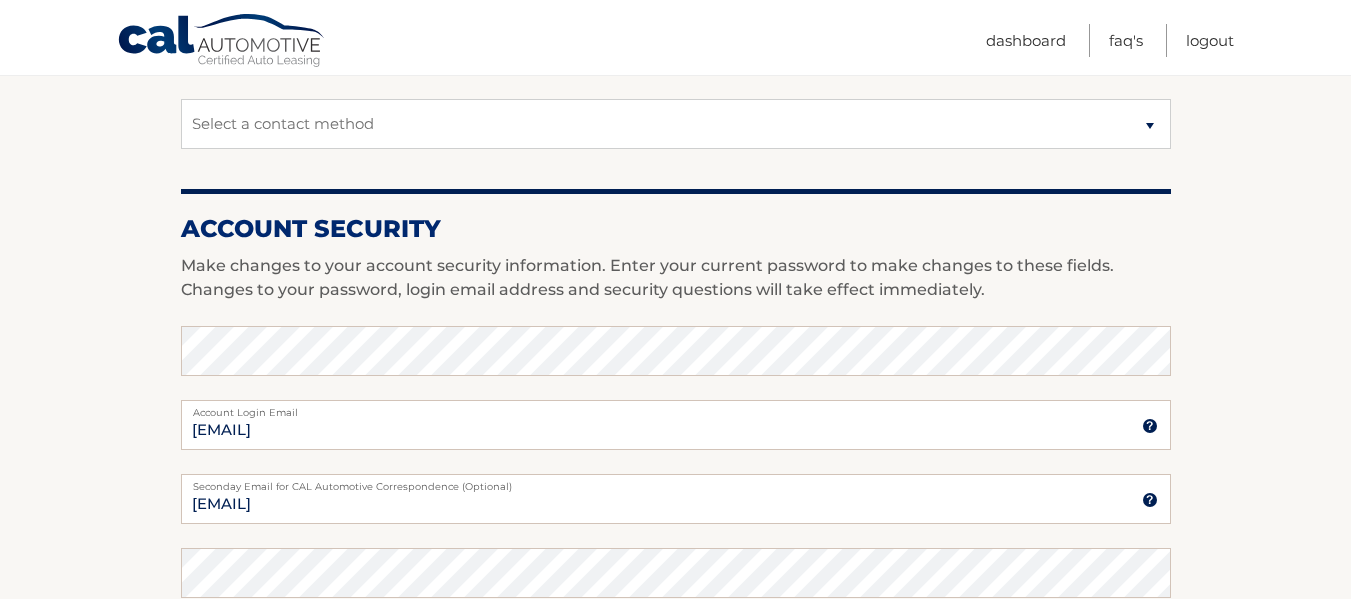 scroll, scrollTop: 700, scrollLeft: 0, axis: vertical 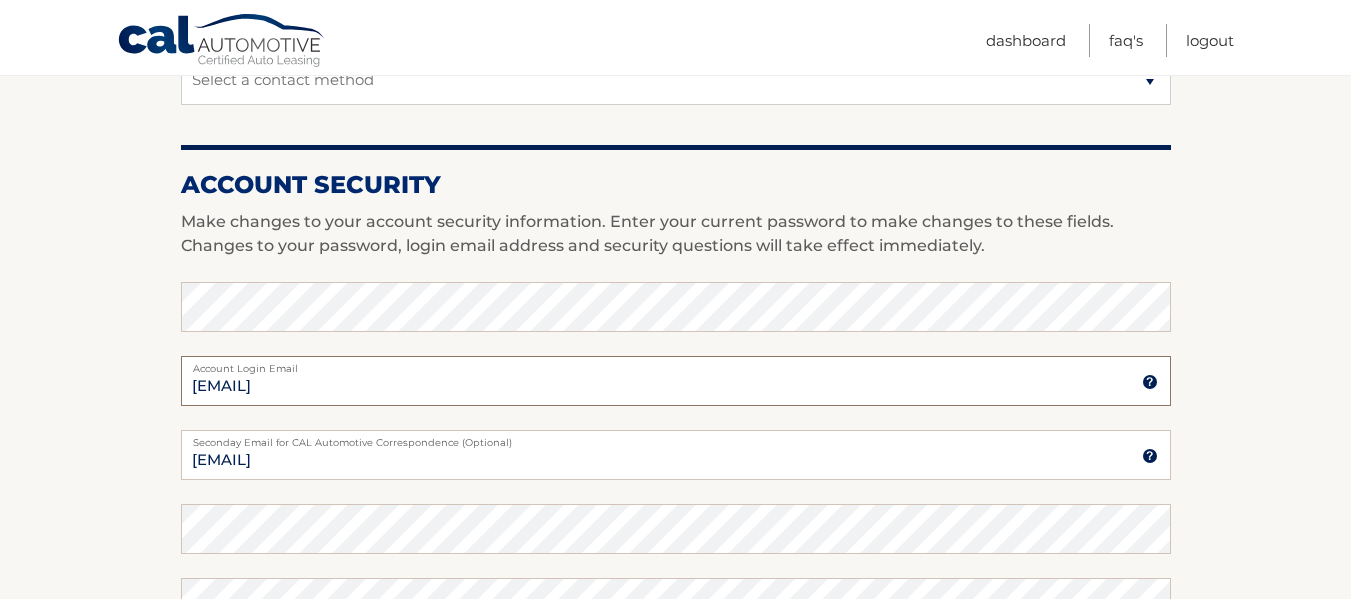 click on "[EMAIL]" at bounding box center [676, 381] 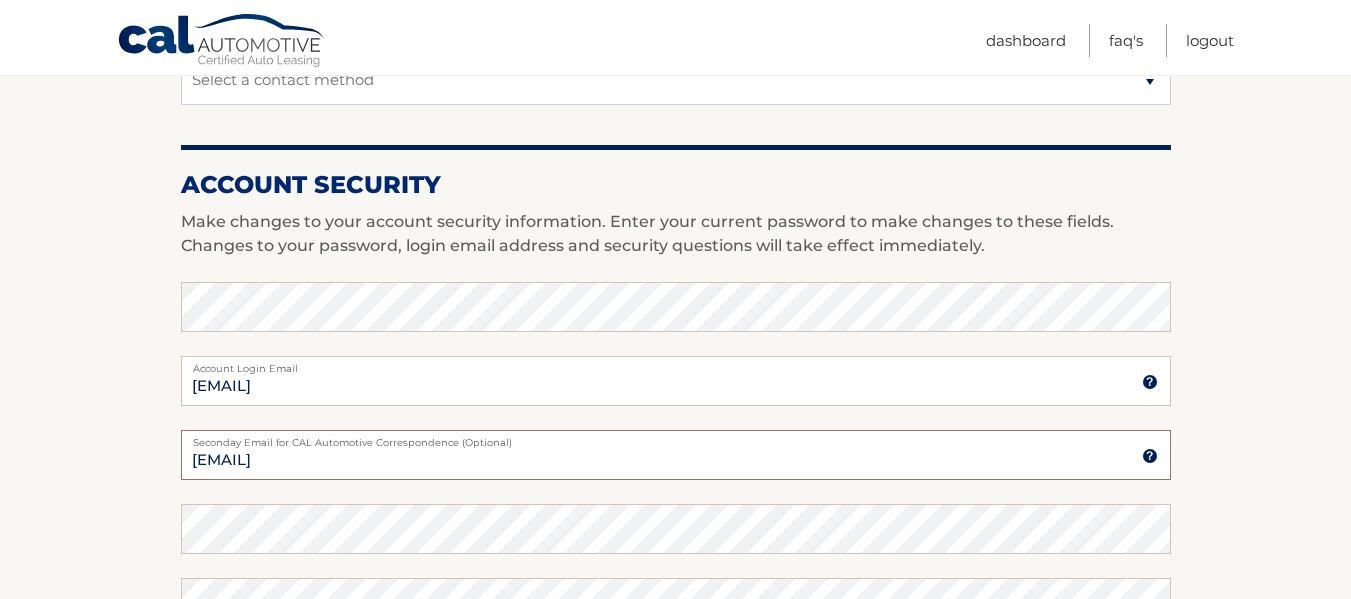 drag, startPoint x: 323, startPoint y: 459, endPoint x: 297, endPoint y: 494, distance: 43.60046 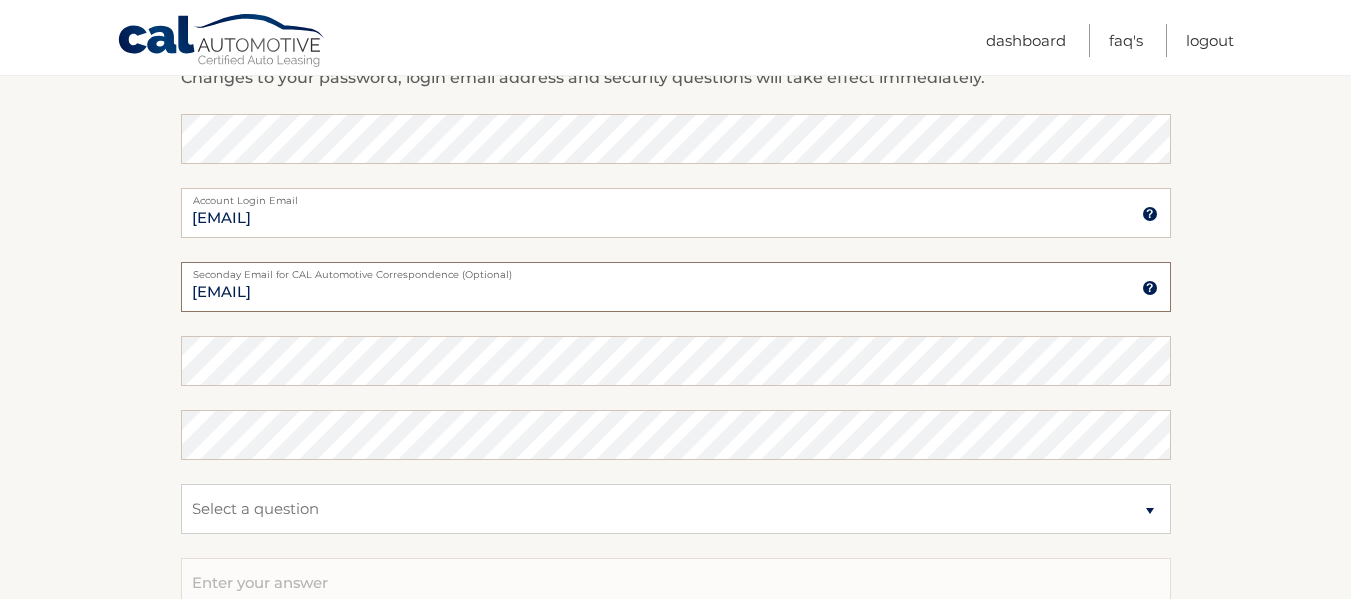 scroll, scrollTop: 900, scrollLeft: 0, axis: vertical 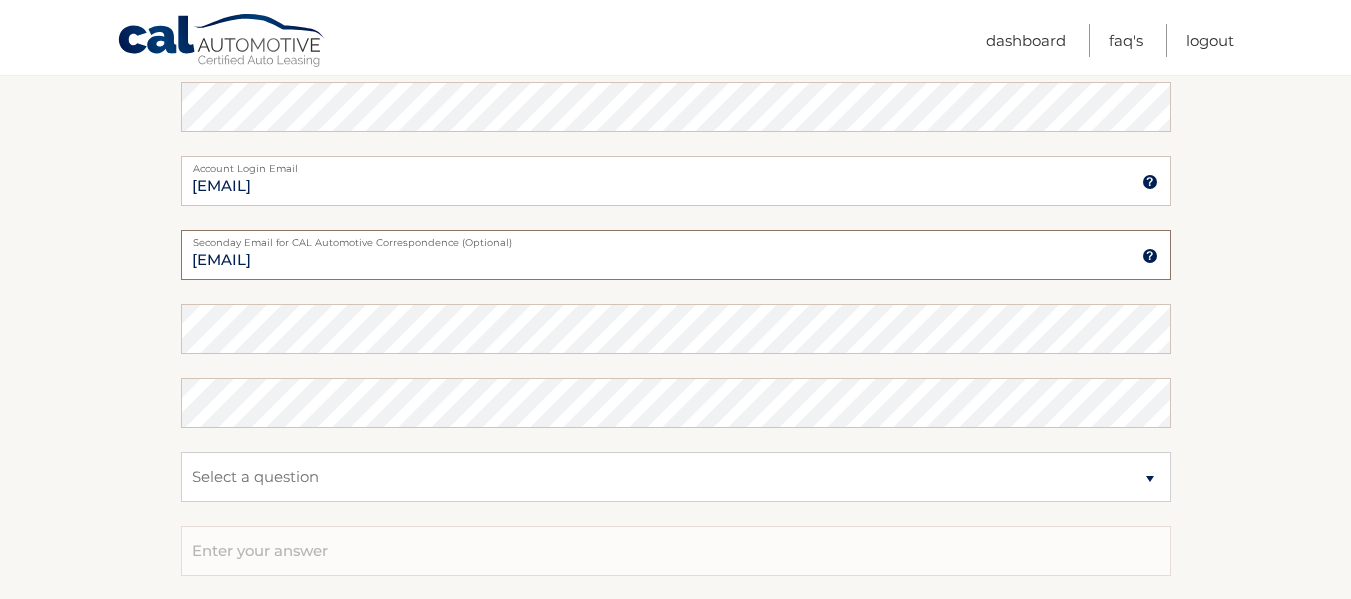 type on "[EMAIL]" 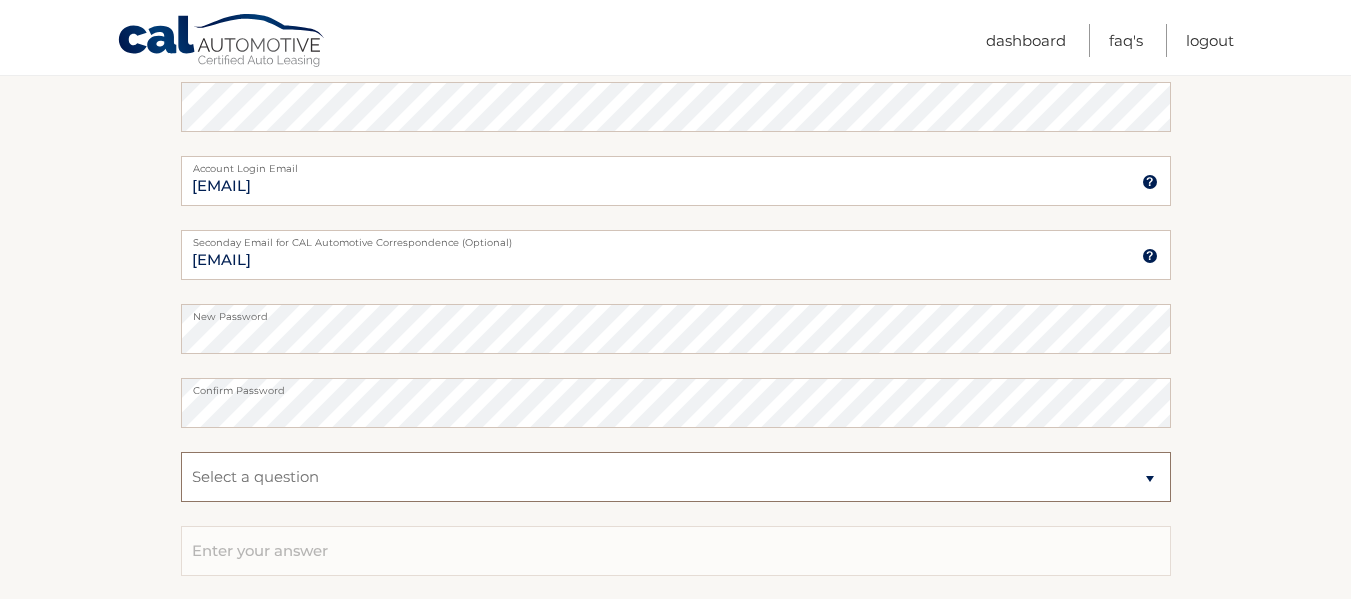 click on "Select a question
What was the name of your elementary school?
What is your mother’s maiden name?
What street did you live on in the third grade?
In what city or town was your first job?" at bounding box center [676, 477] 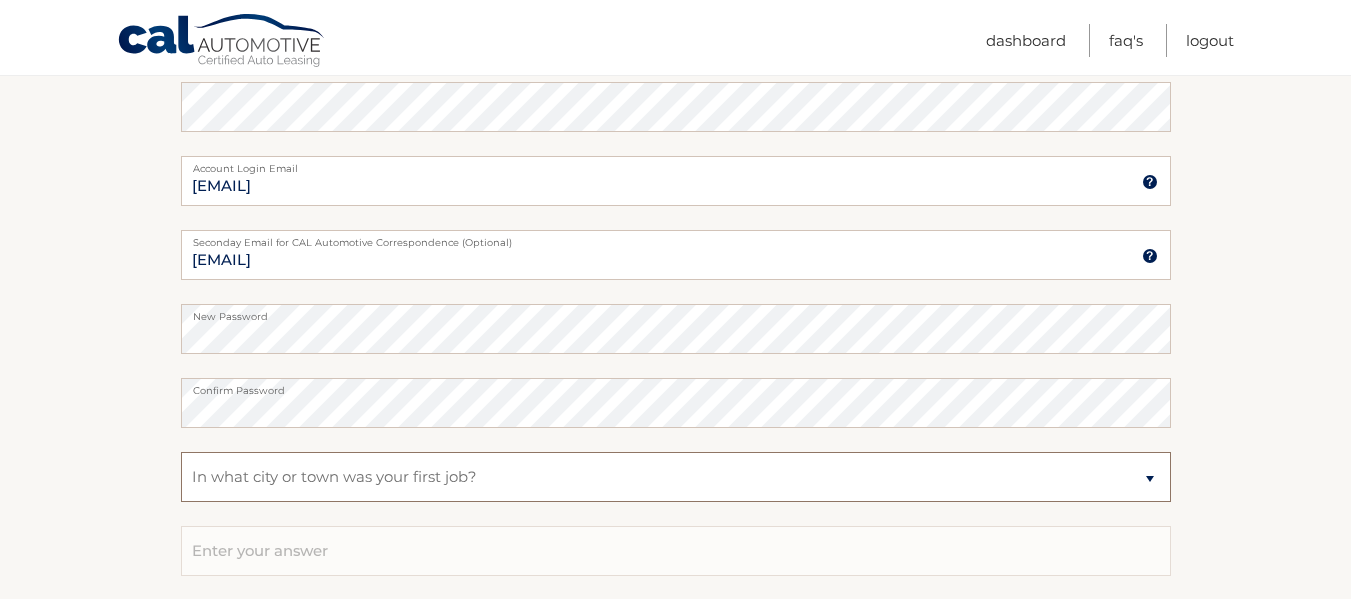 click on "Select a question
What was the name of your elementary school?
What is your mother’s maiden name?
What street did you live on in the third grade?
In what city or town was your first job?" at bounding box center [676, 477] 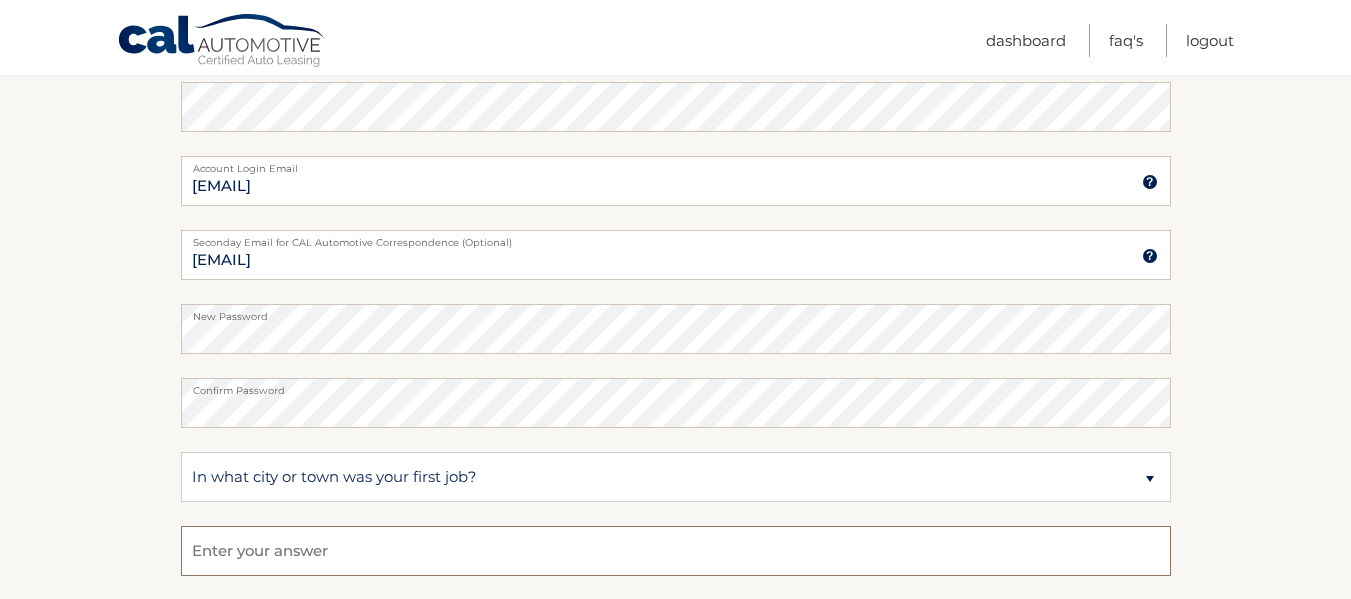 click at bounding box center (676, 551) 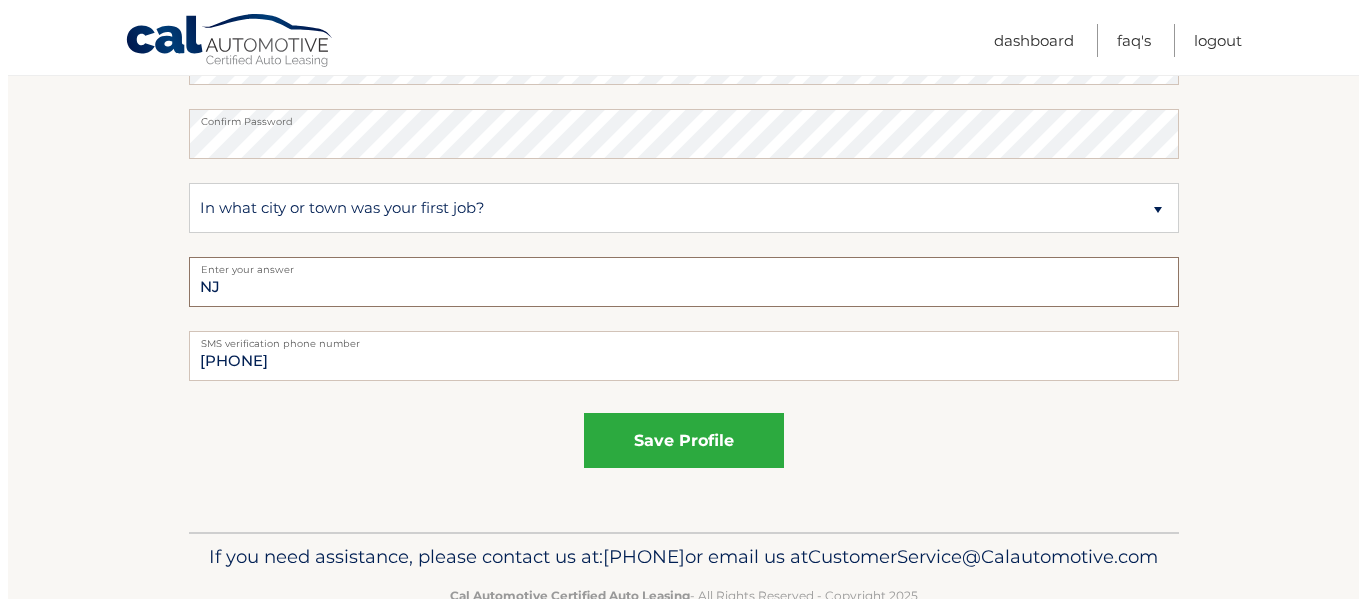 scroll, scrollTop: 1200, scrollLeft: 0, axis: vertical 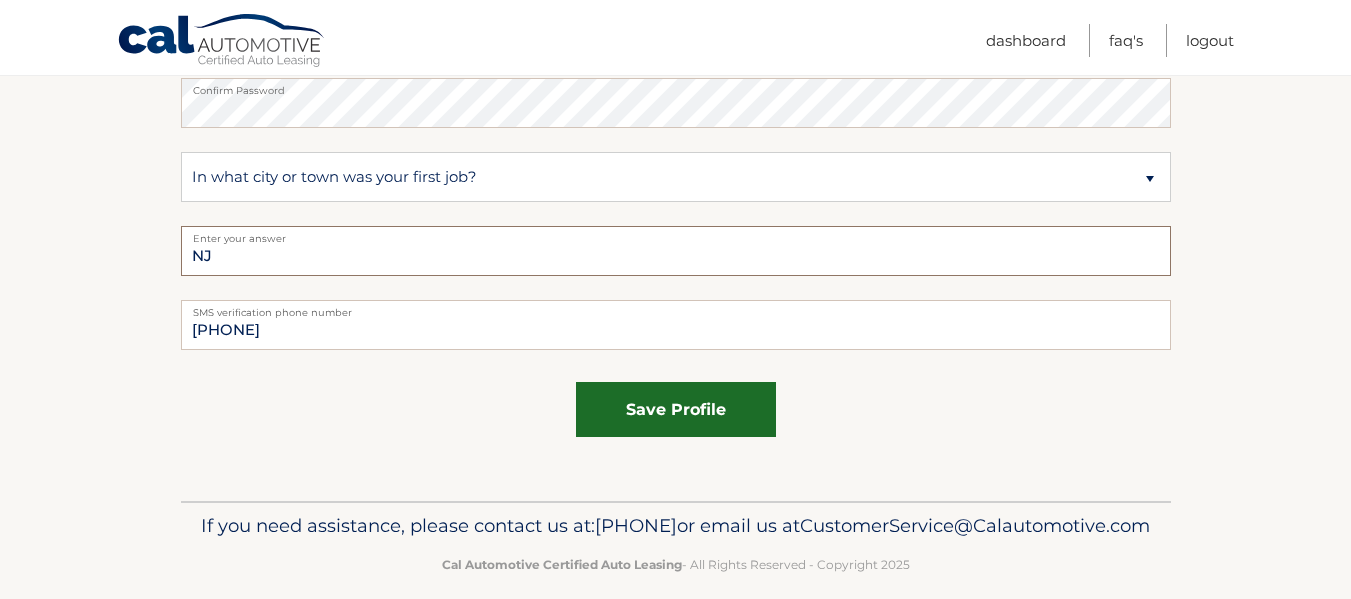 type on "NJ" 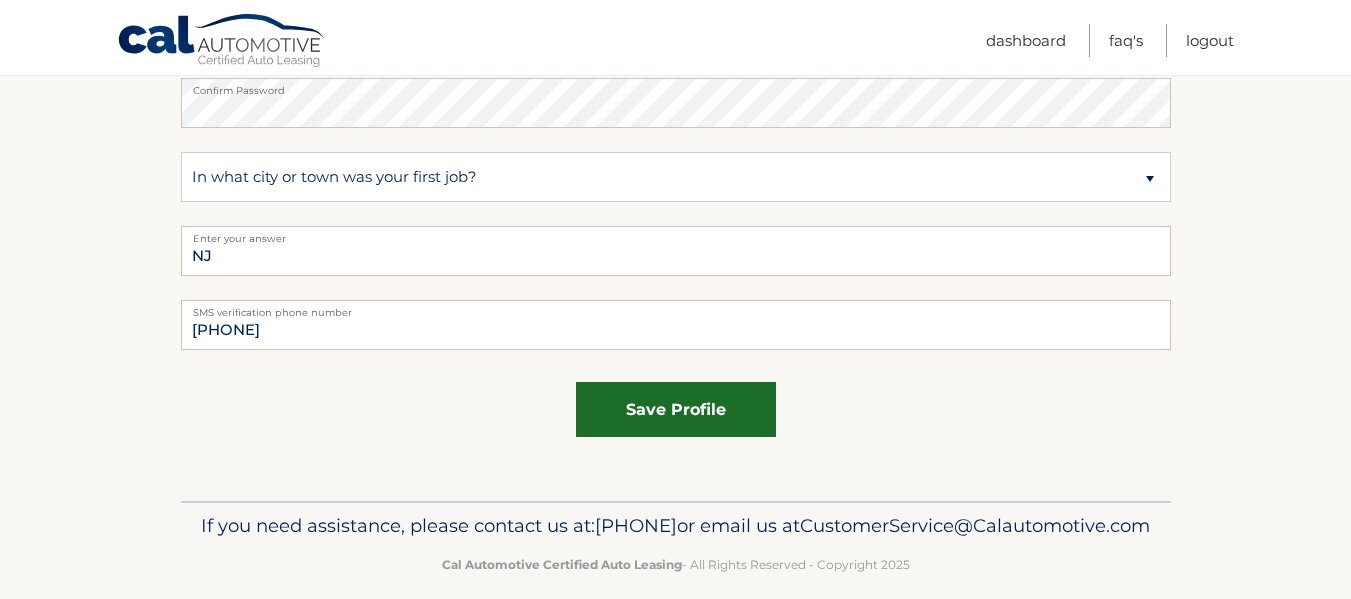 click on "save profile" at bounding box center [676, 409] 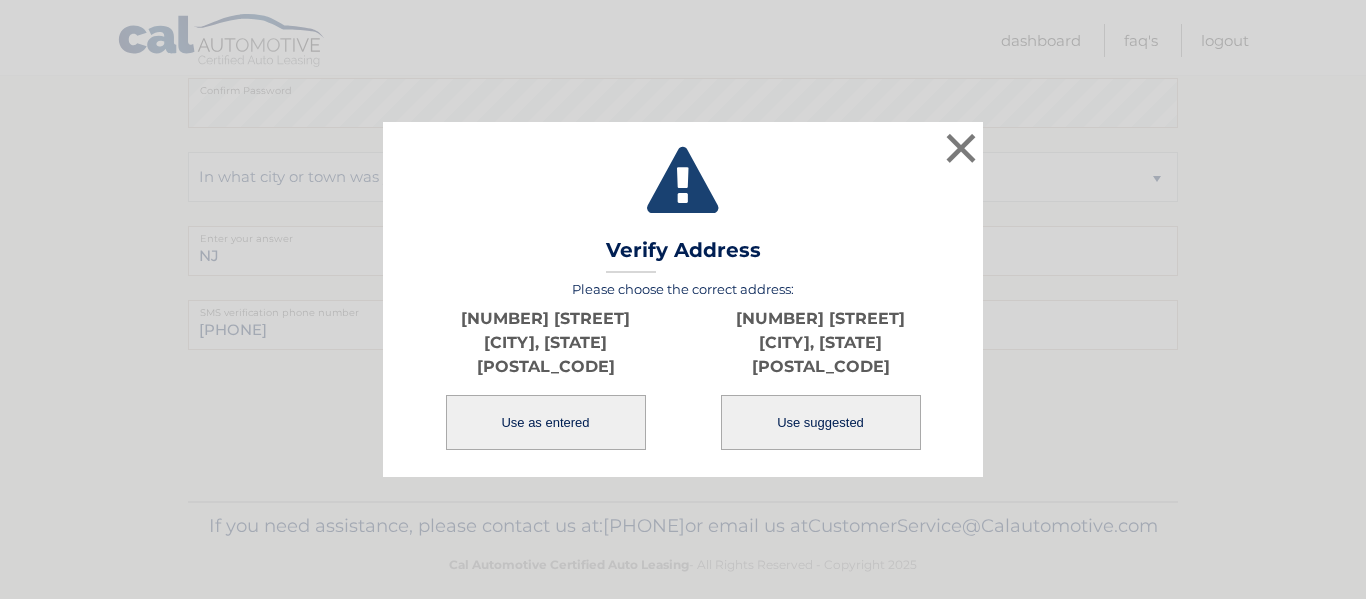 click on "Use suggested" at bounding box center [821, 422] 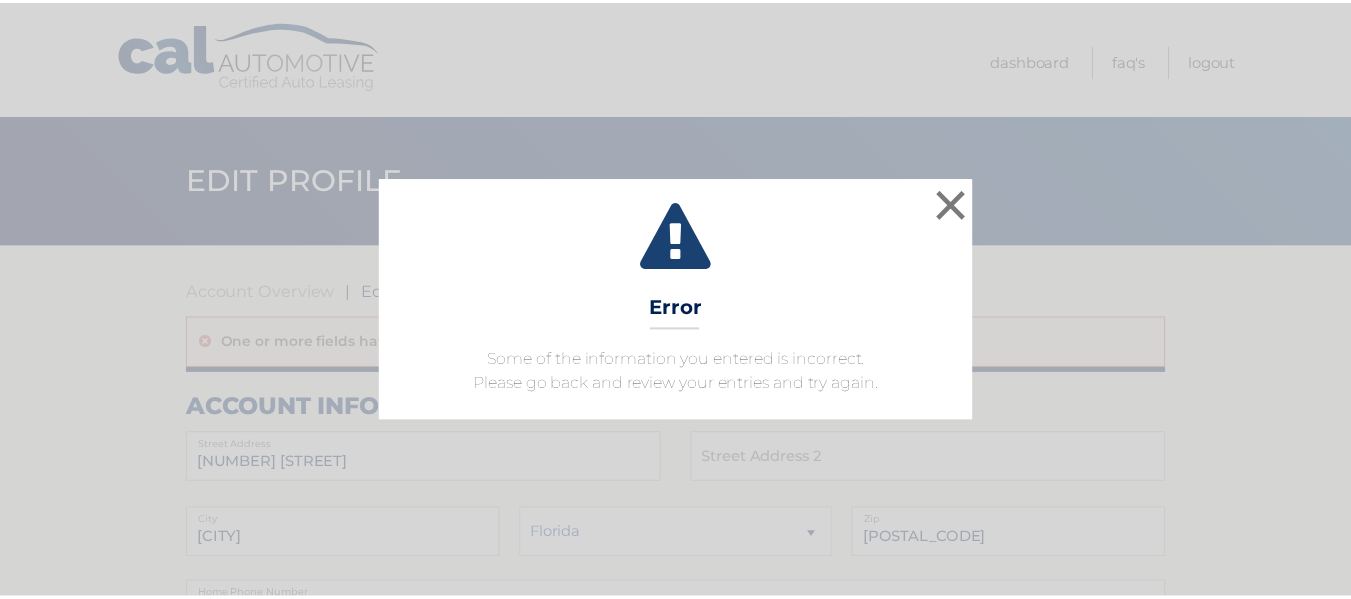 scroll, scrollTop: 0, scrollLeft: 0, axis: both 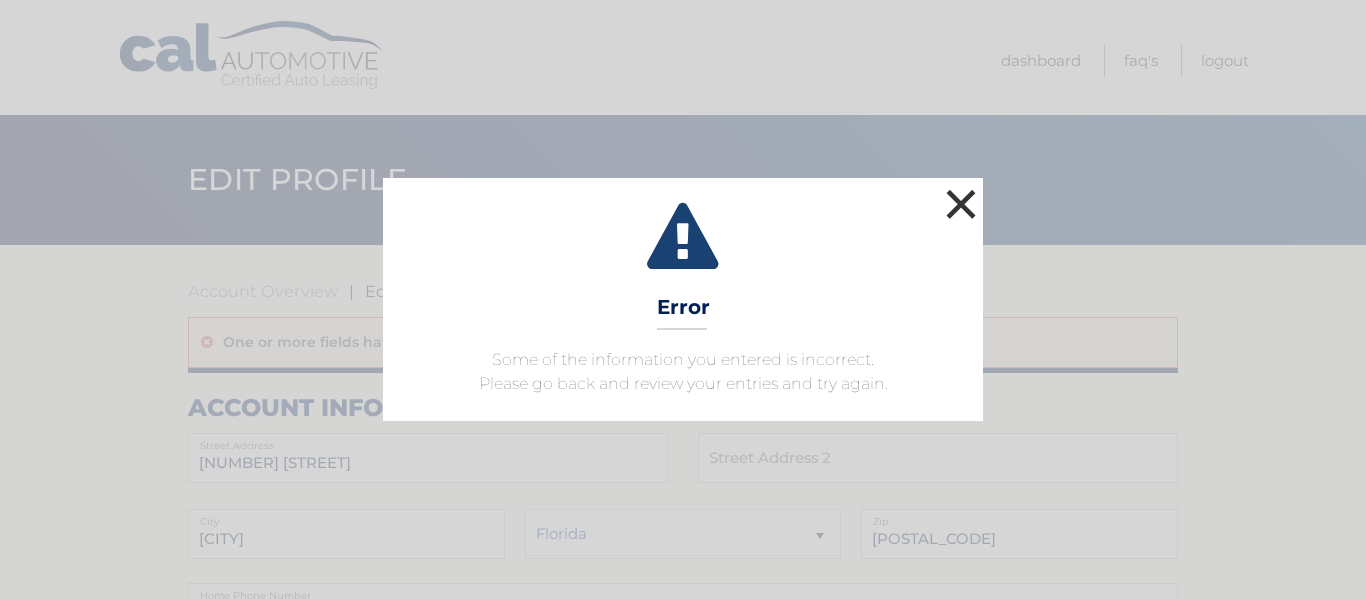 click on "×" at bounding box center (961, 204) 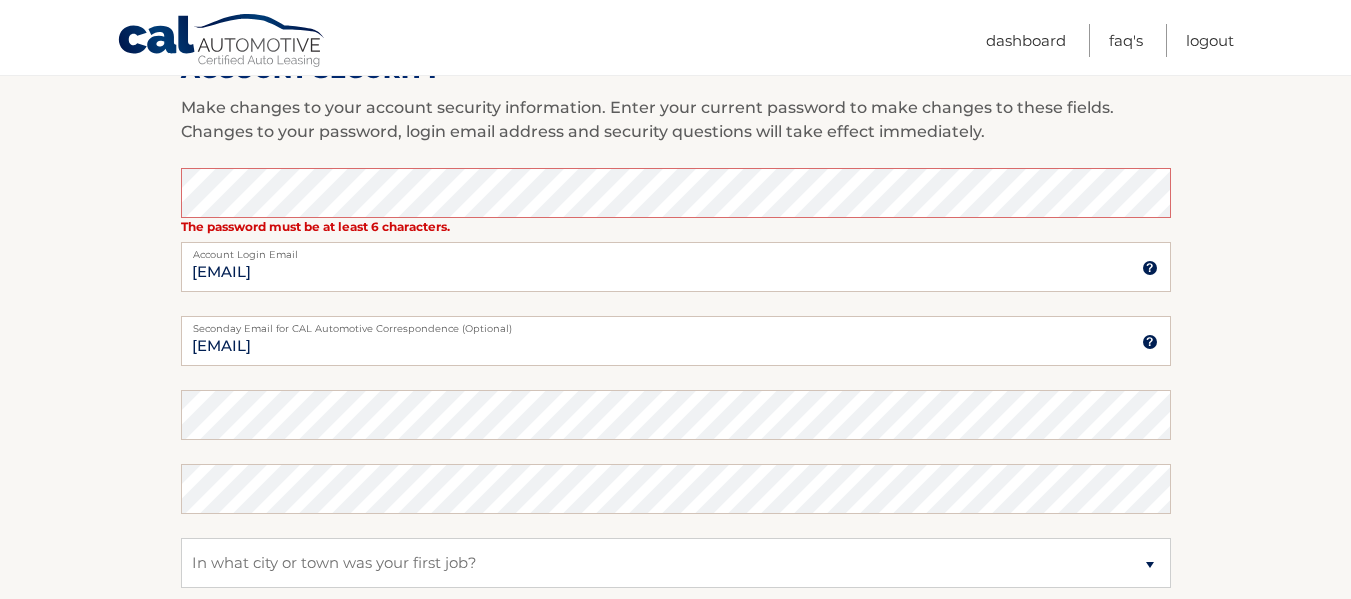 scroll, scrollTop: 900, scrollLeft: 0, axis: vertical 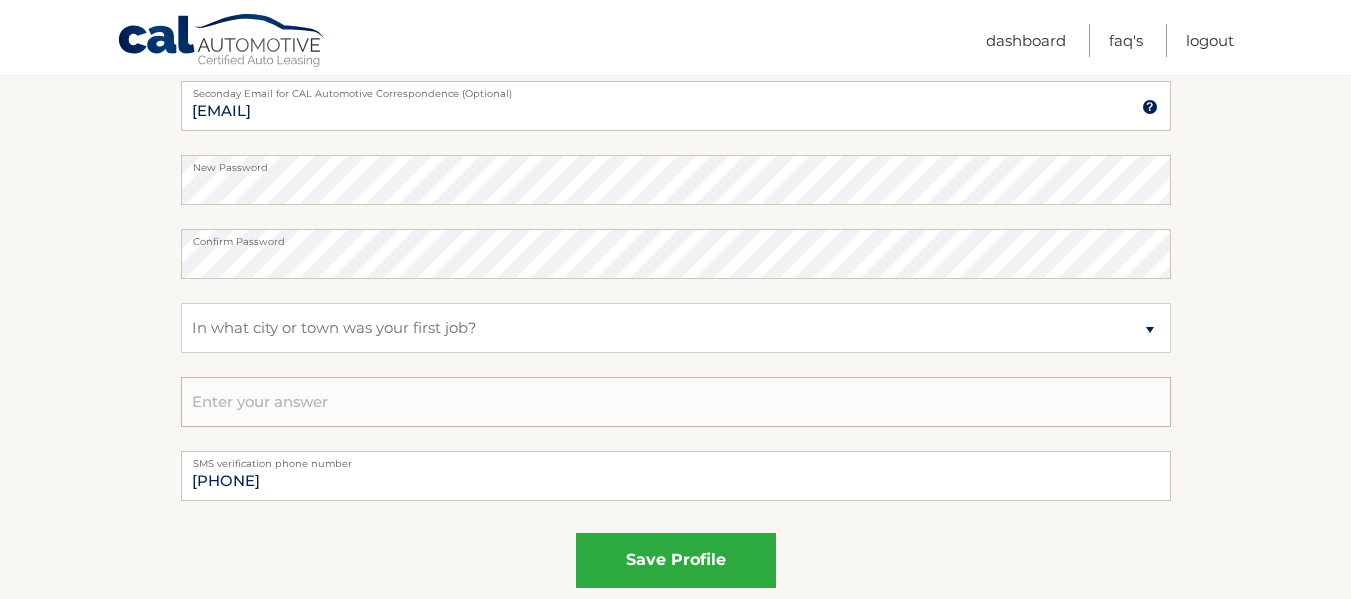click at bounding box center [676, 402] 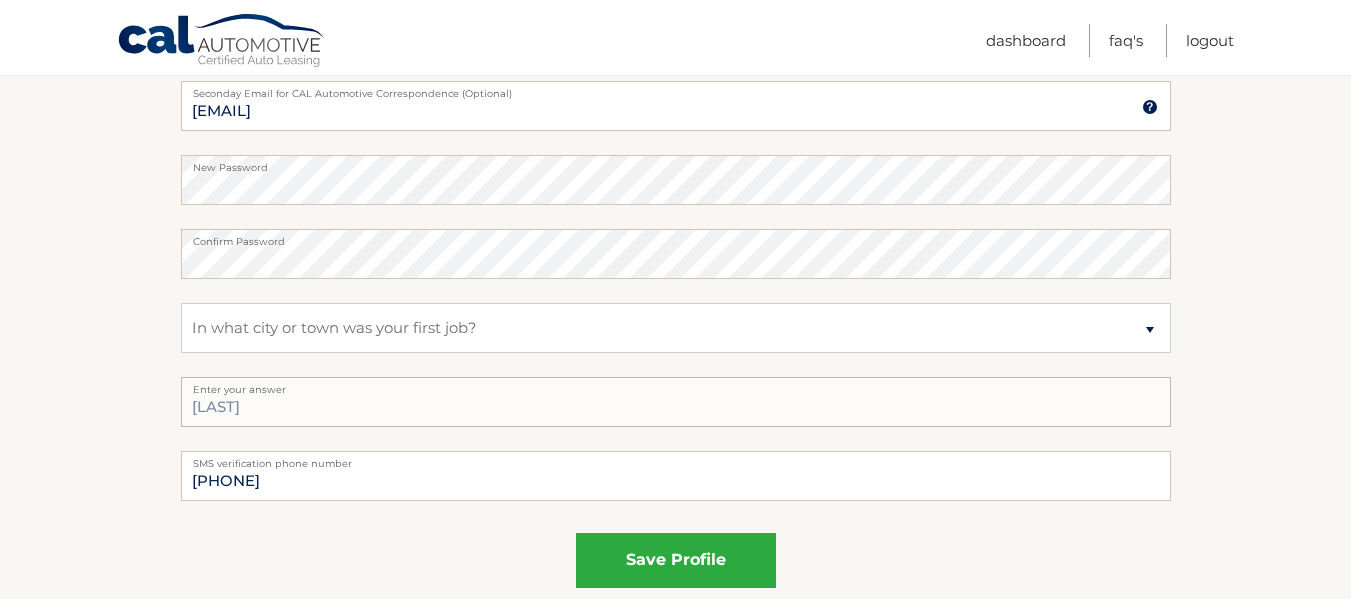 drag, startPoint x: 247, startPoint y: 398, endPoint x: 149, endPoint y: 417, distance: 99.824844 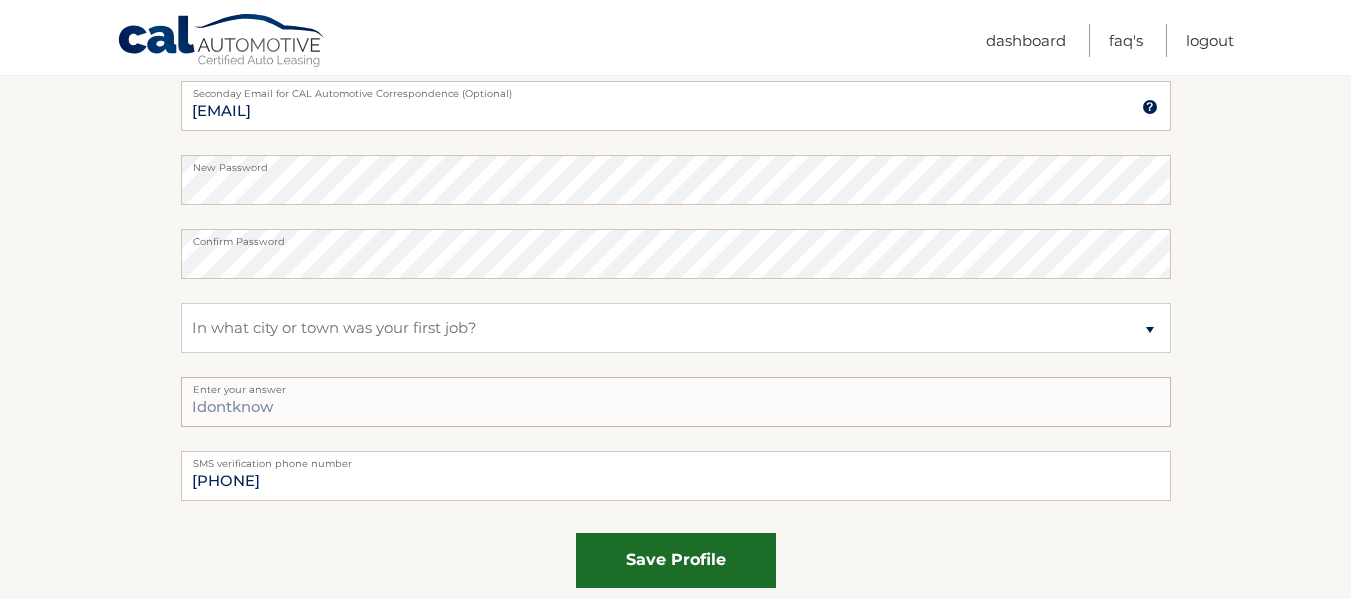 type on "Idontknow" 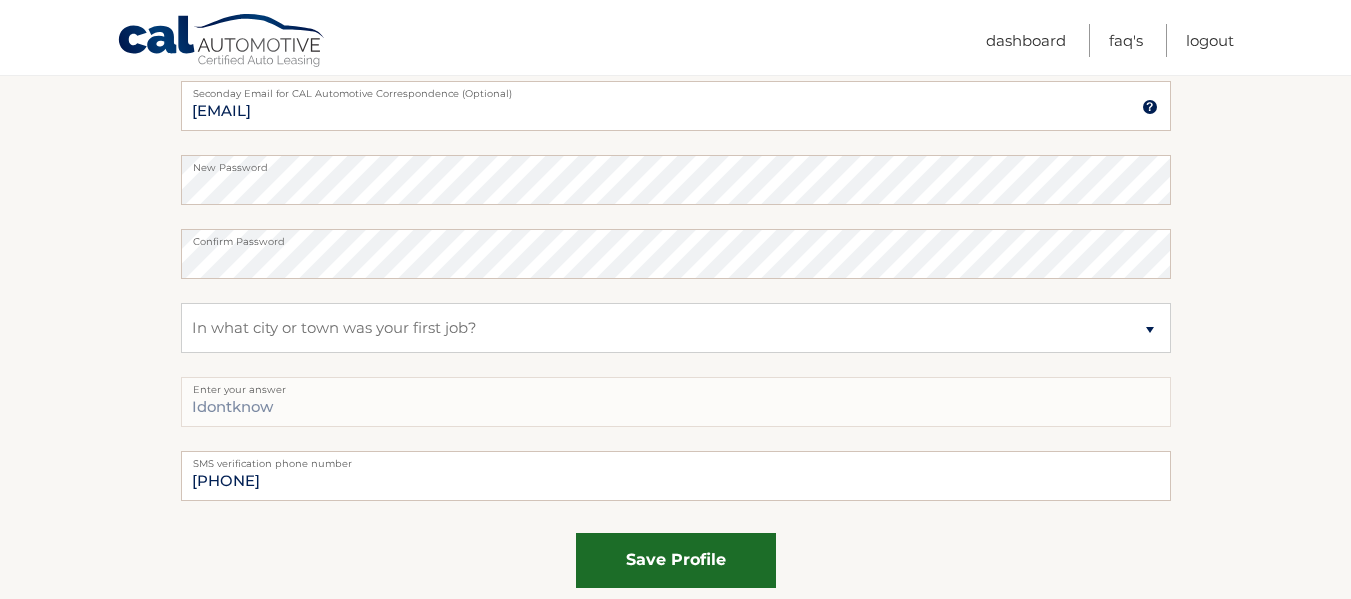 click on "save profile" at bounding box center (676, 560) 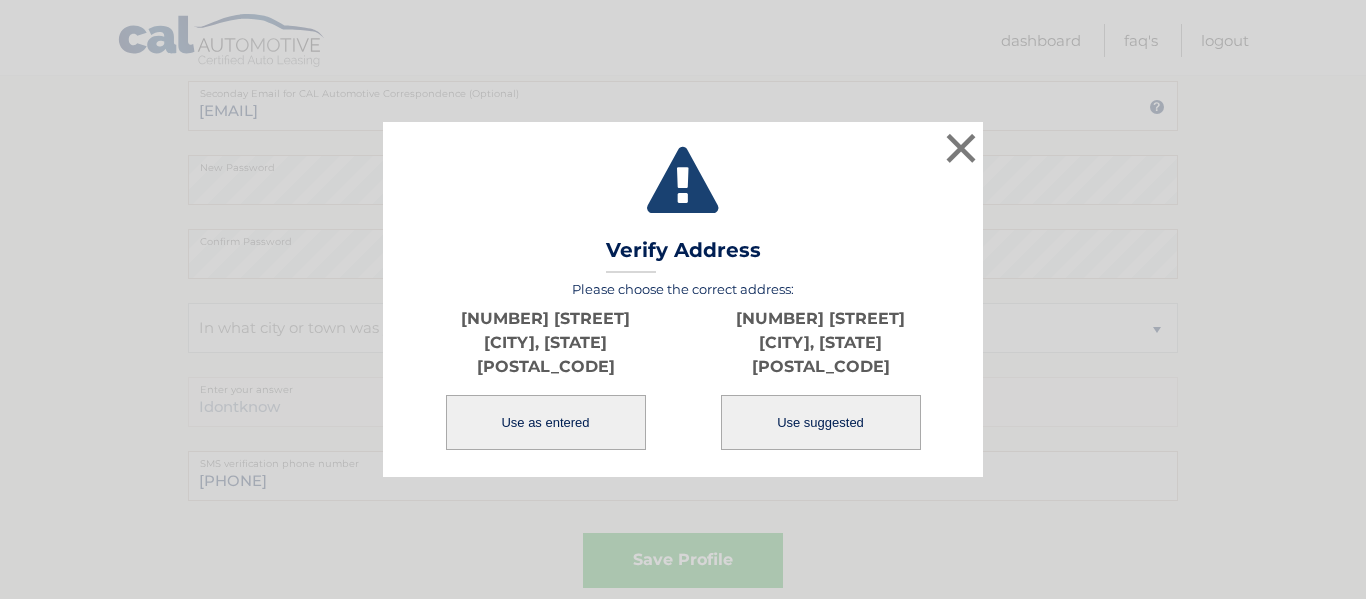 click on "Use suggested" at bounding box center (821, 422) 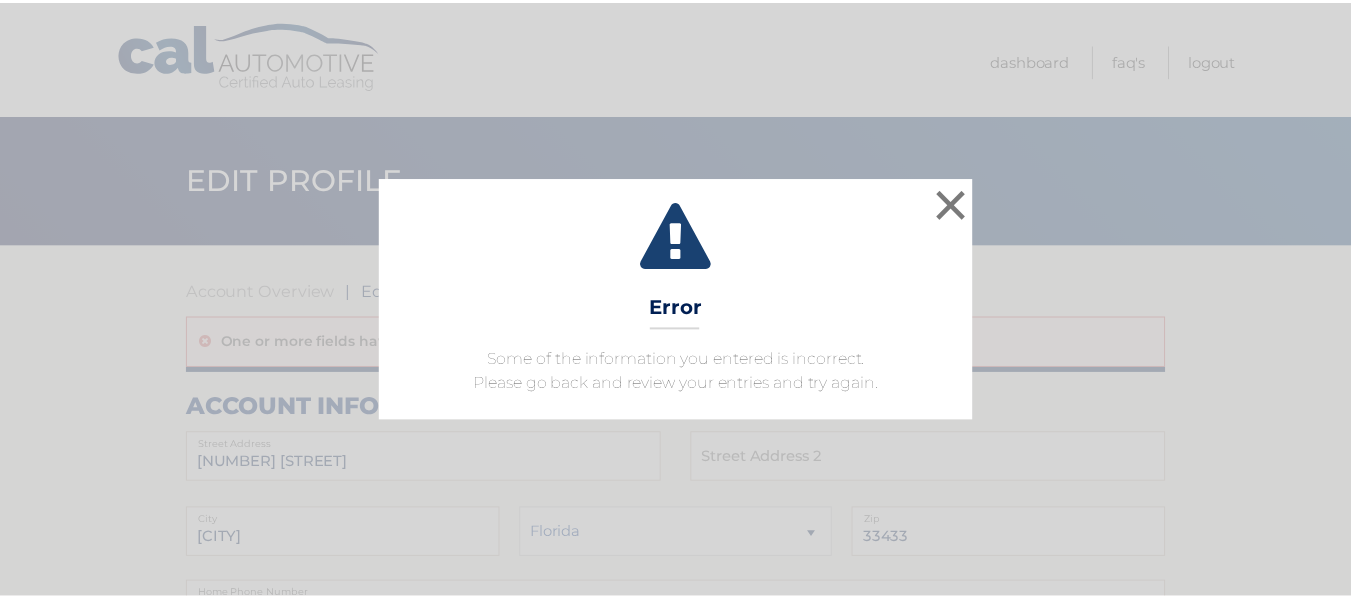 scroll, scrollTop: 0, scrollLeft: 0, axis: both 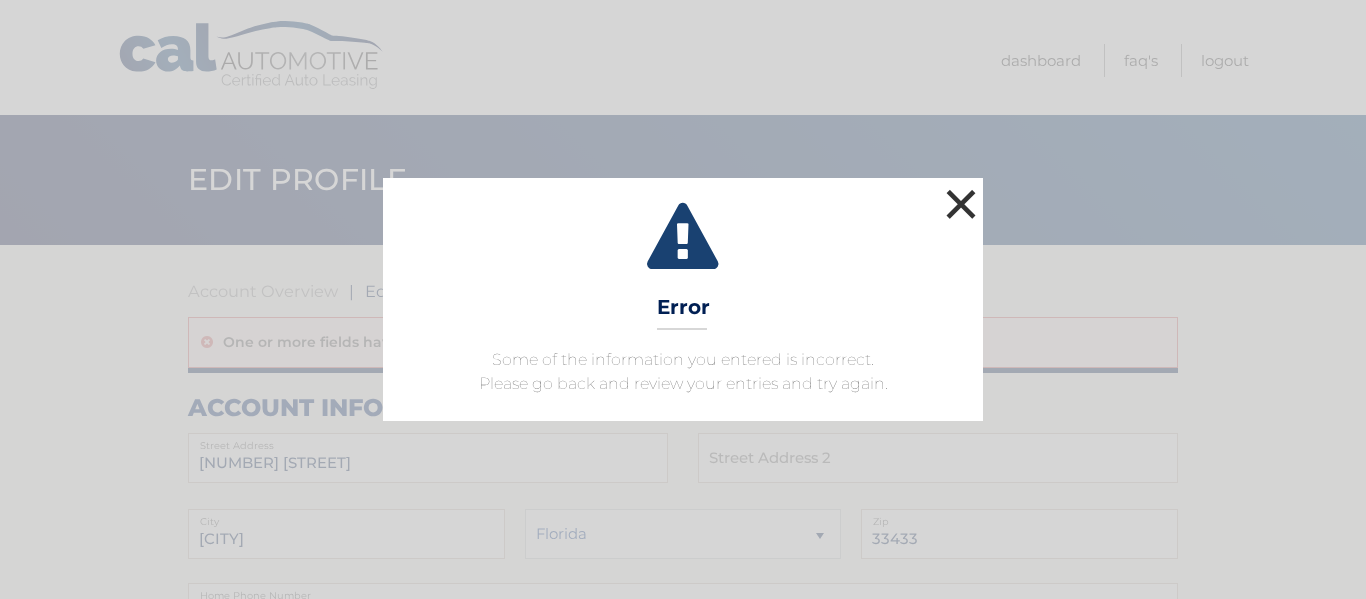 click on "×" at bounding box center (961, 204) 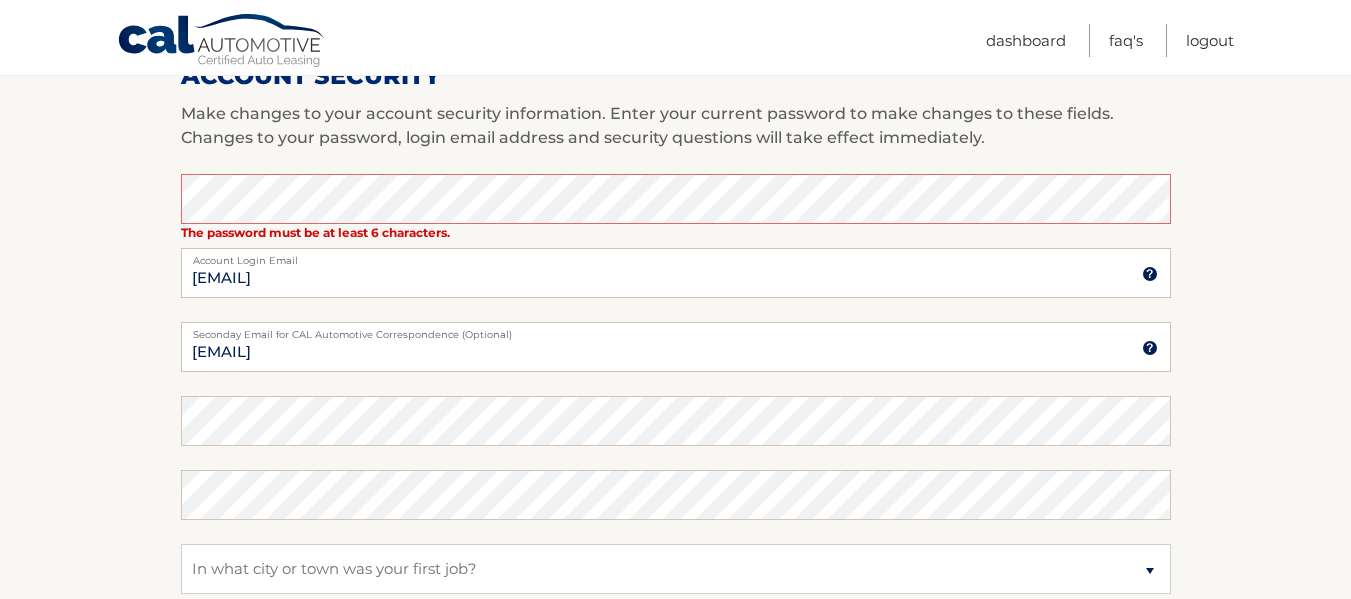 scroll, scrollTop: 900, scrollLeft: 0, axis: vertical 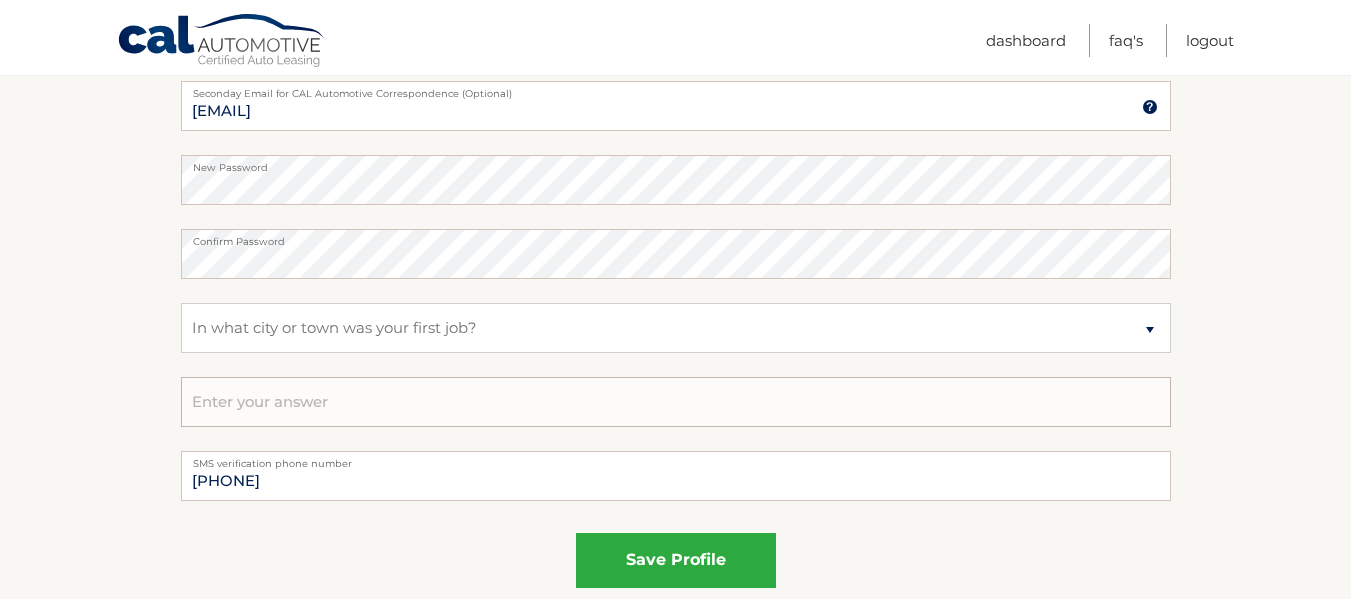 click at bounding box center (676, 402) 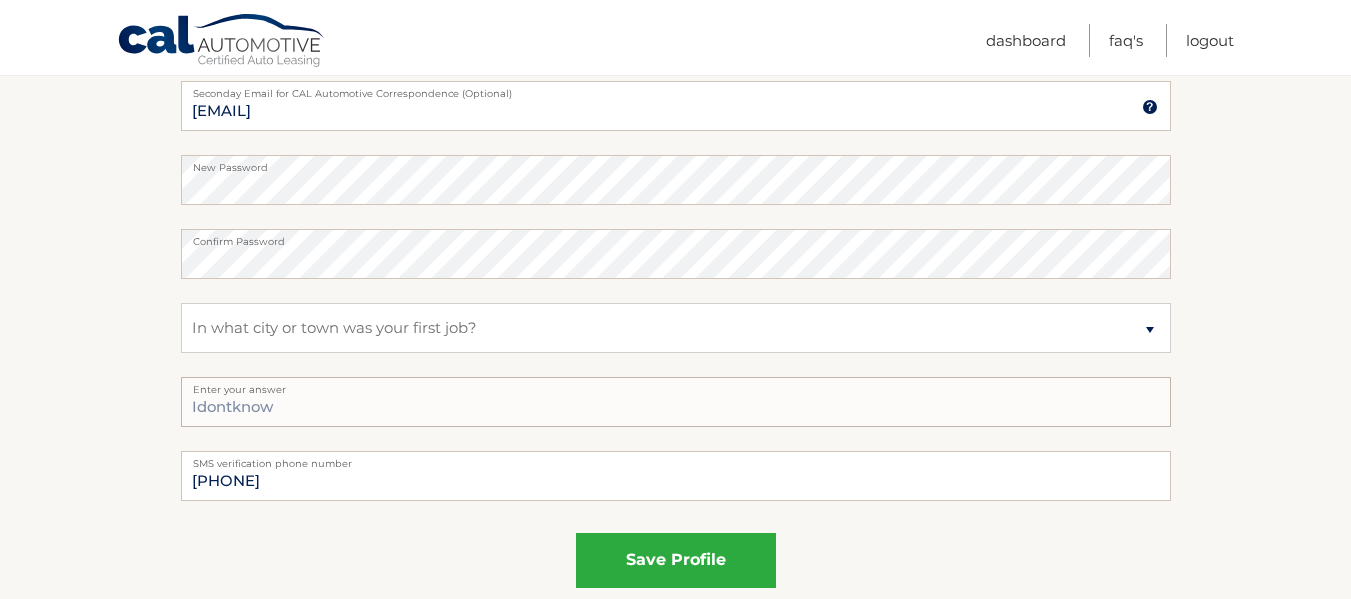 click on "Idontknow" at bounding box center (676, 402) 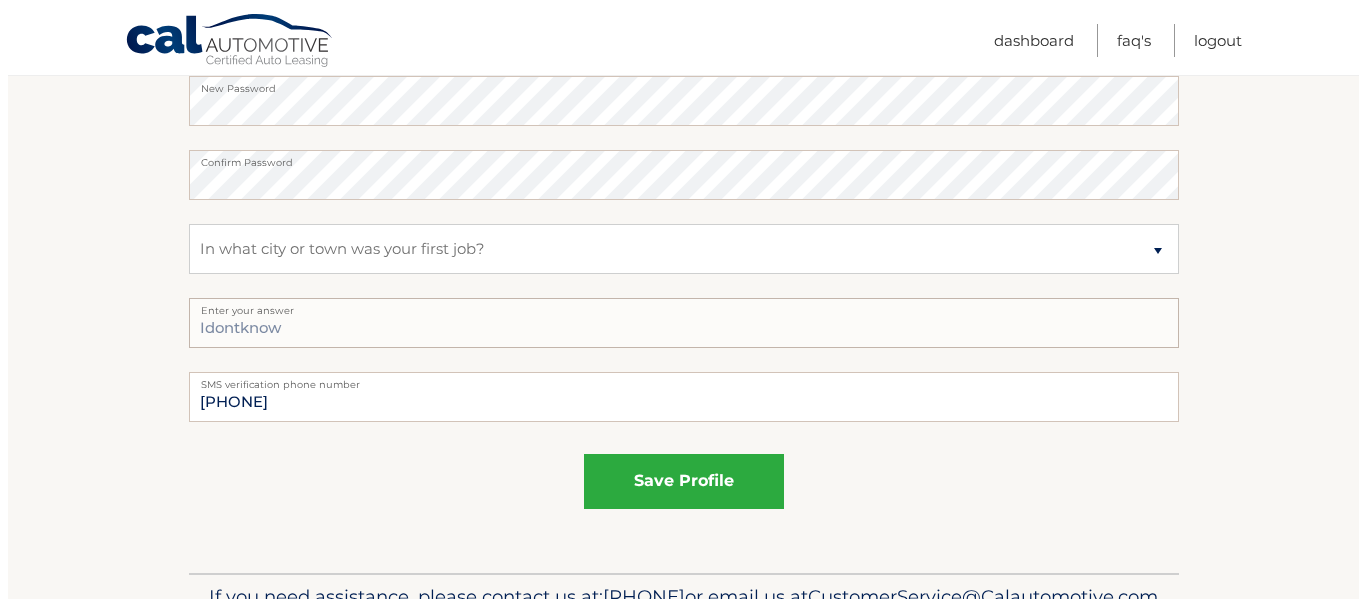 scroll, scrollTop: 1200, scrollLeft: 0, axis: vertical 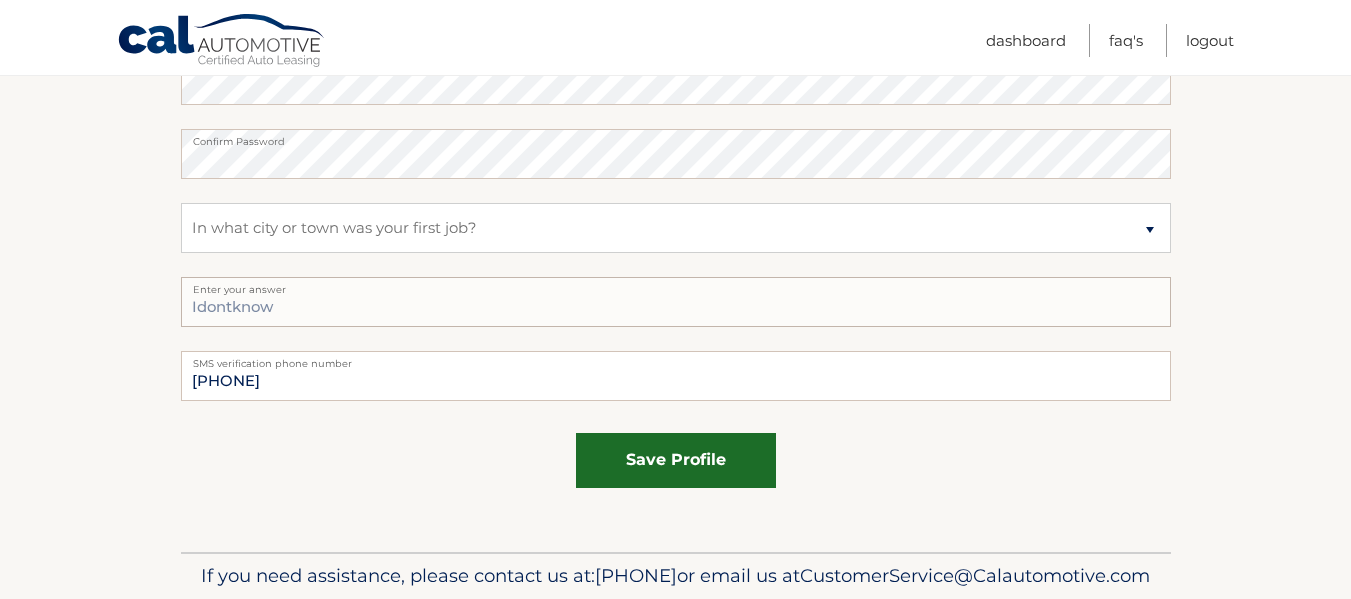 type on "Idontknow" 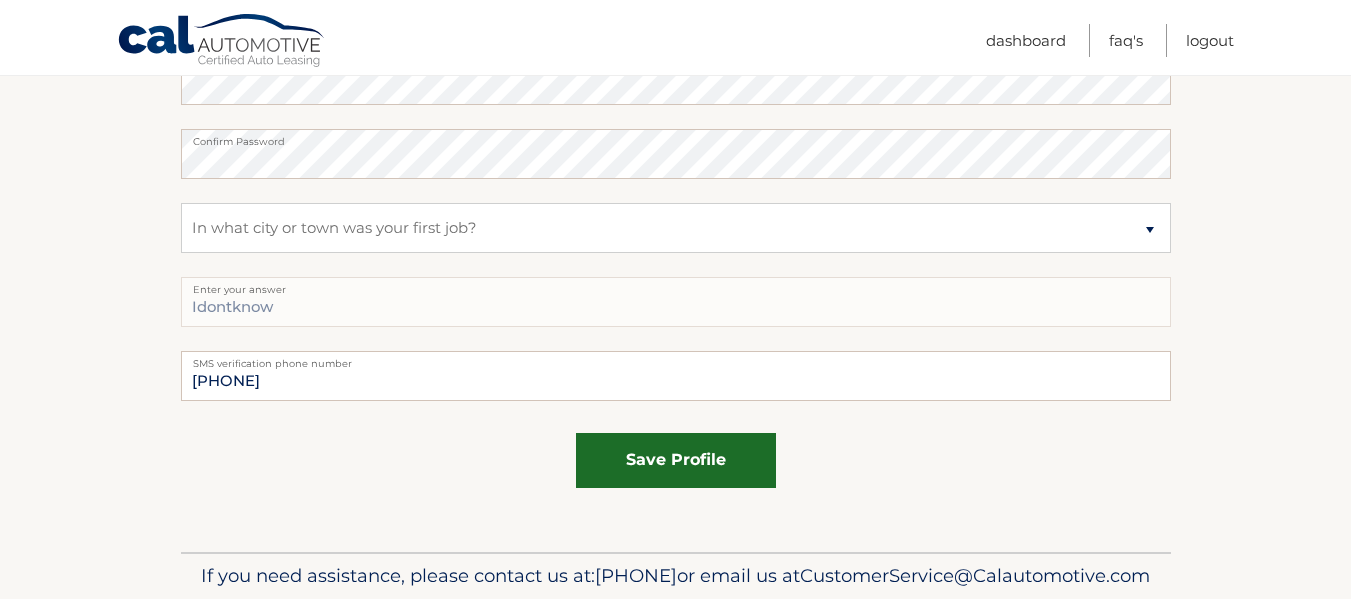 click on "save profile" at bounding box center (676, 460) 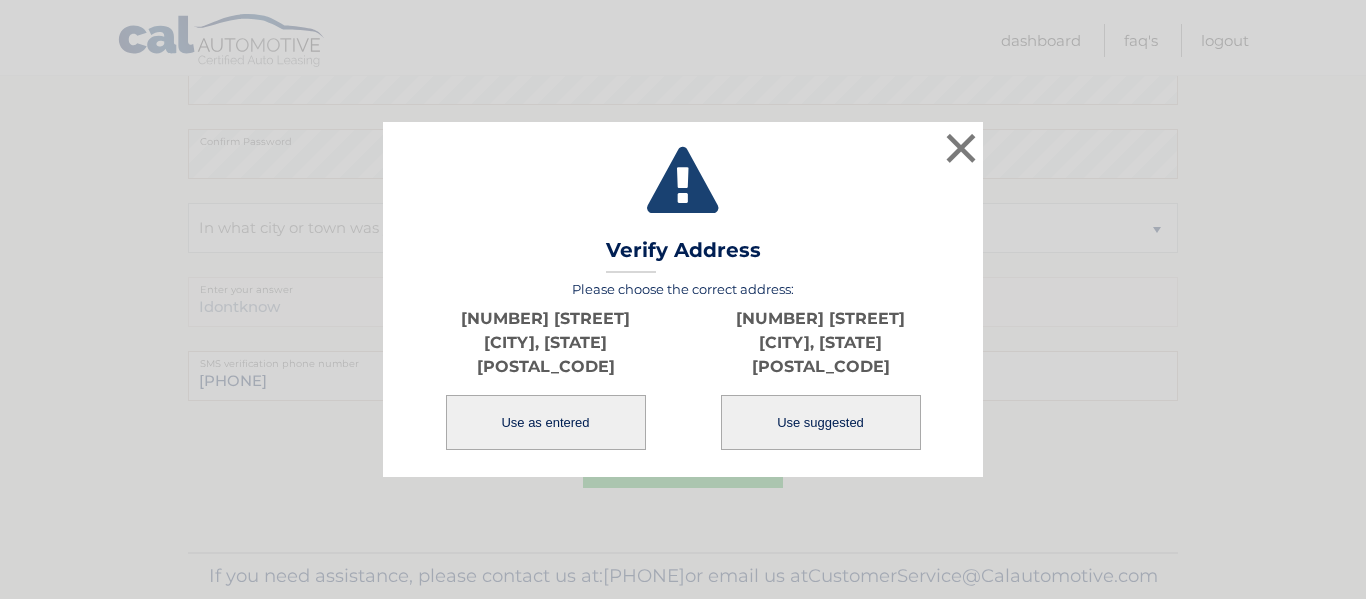 click on "Use suggested" at bounding box center (821, 422) 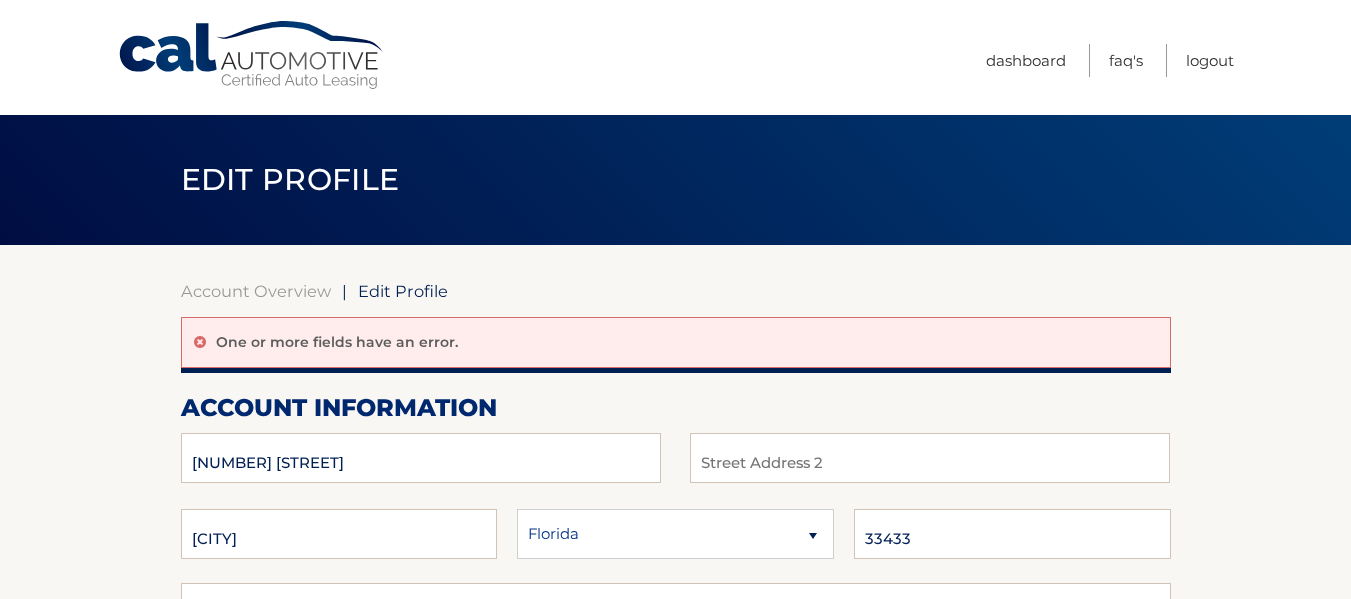 scroll, scrollTop: 0, scrollLeft: 0, axis: both 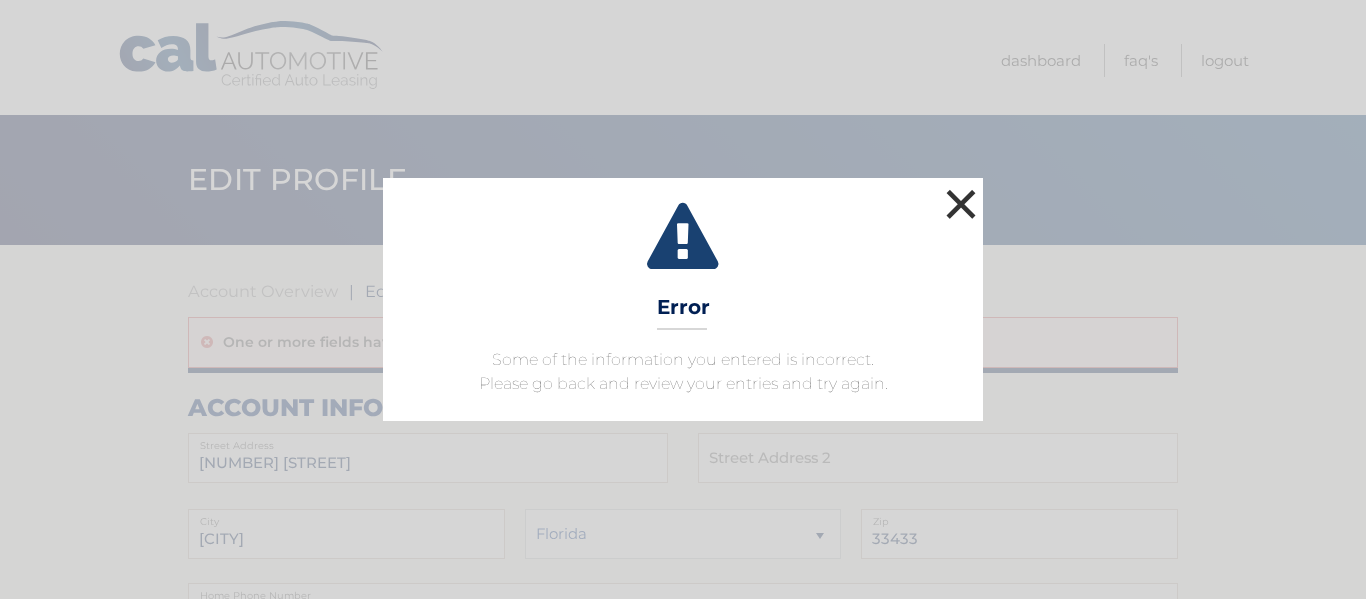 click on "×" at bounding box center (961, 204) 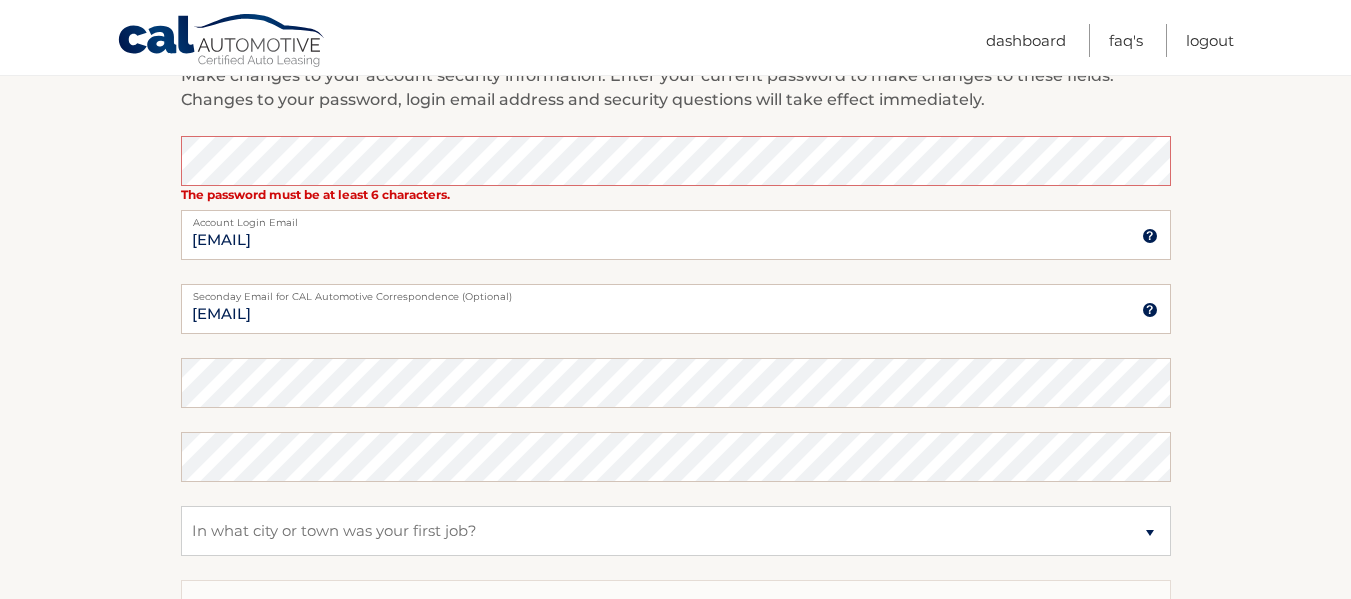 scroll, scrollTop: 900, scrollLeft: 0, axis: vertical 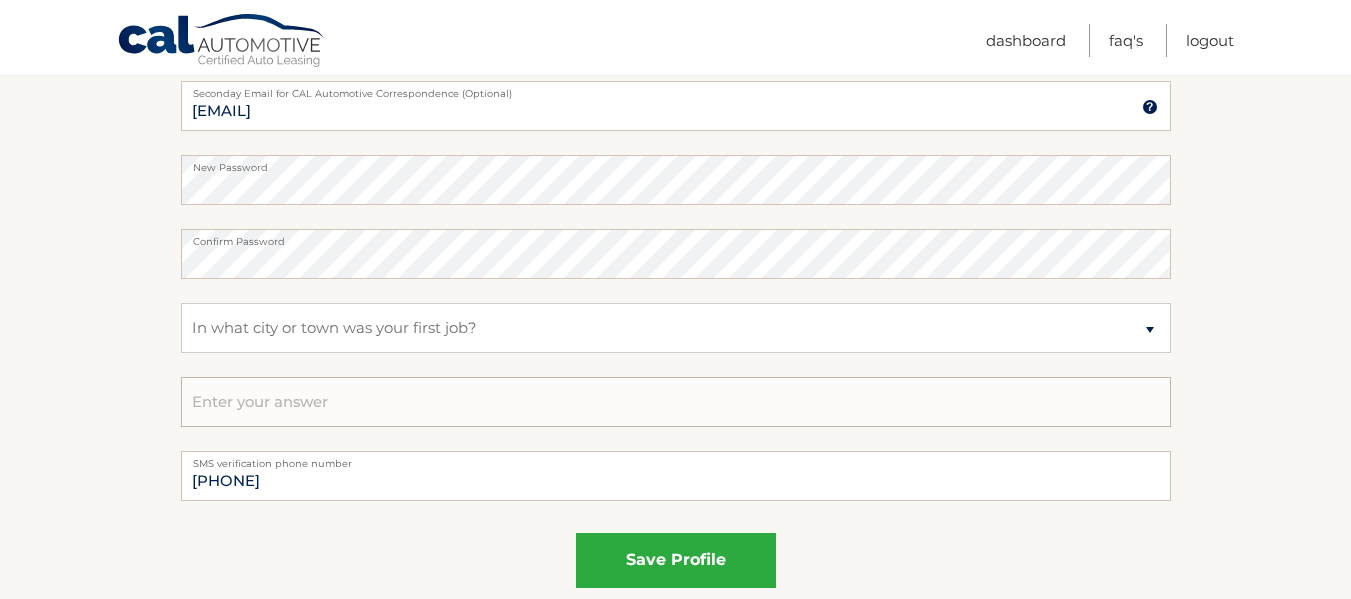 click at bounding box center [676, 402] 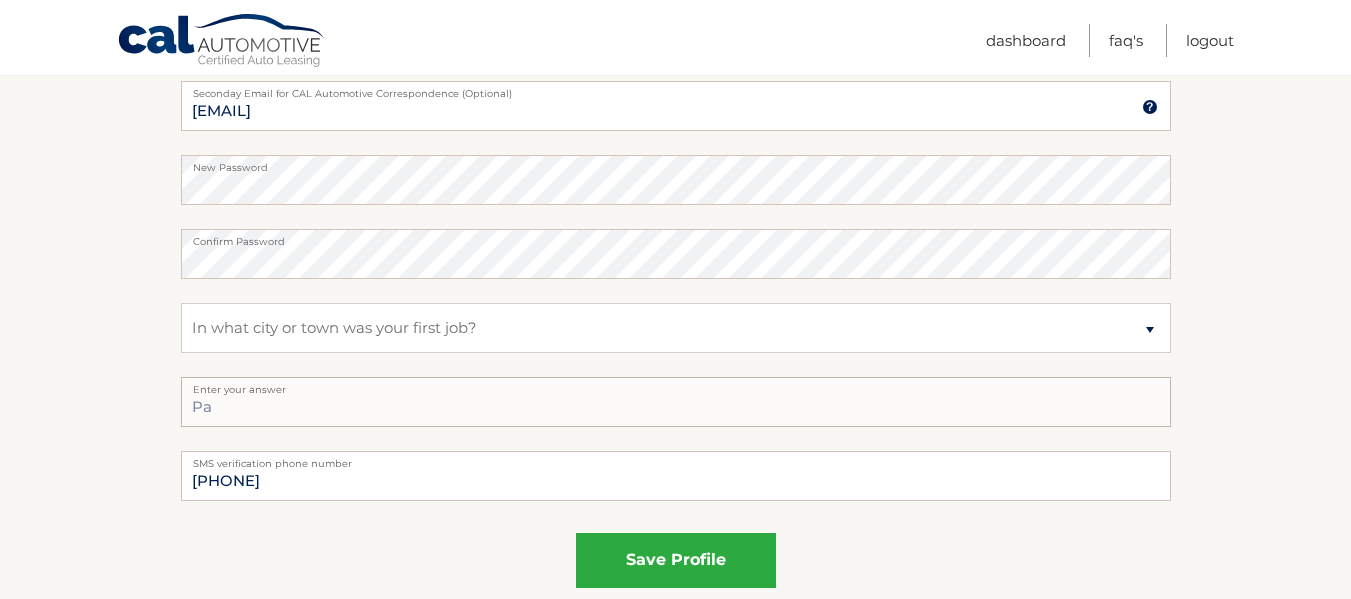 type on "P" 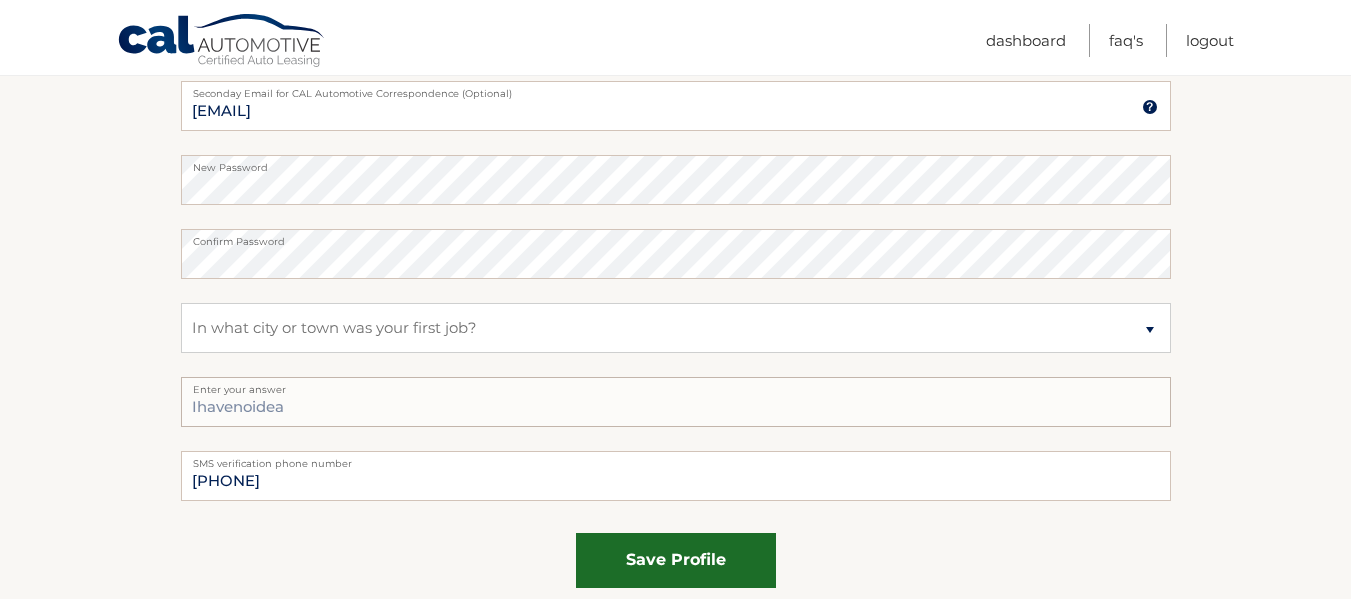type on "Ihavenoidea" 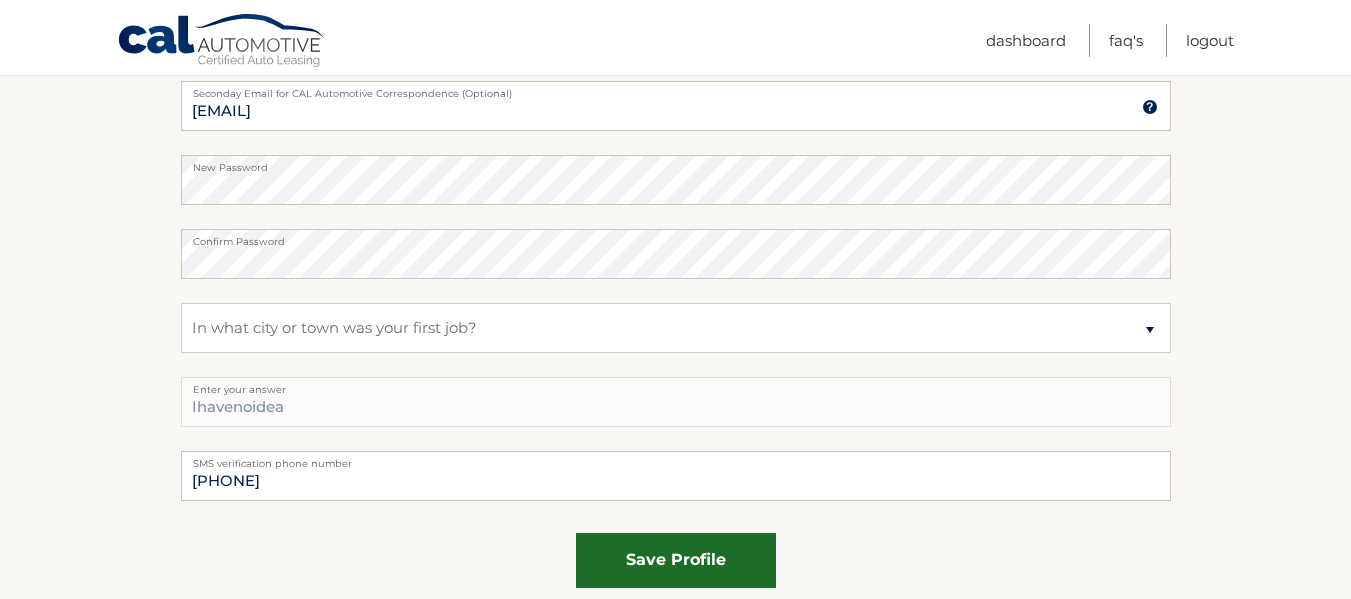 click on "save profile" at bounding box center [676, 560] 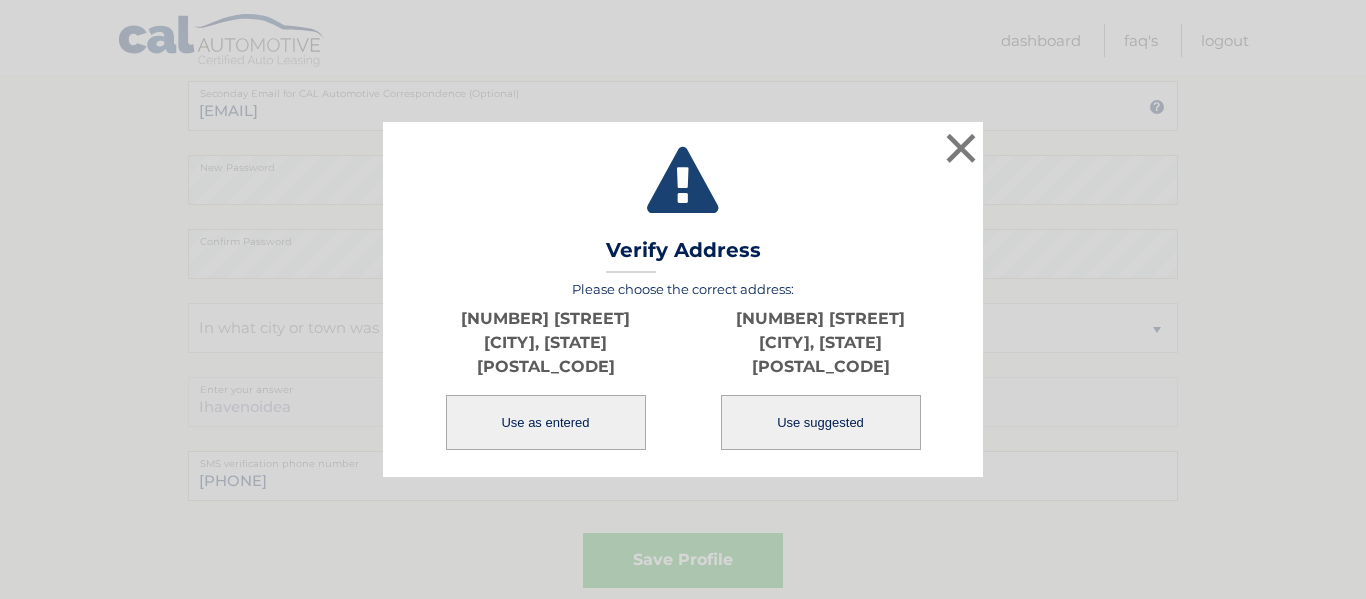 click on "Use suggested" at bounding box center (821, 422) 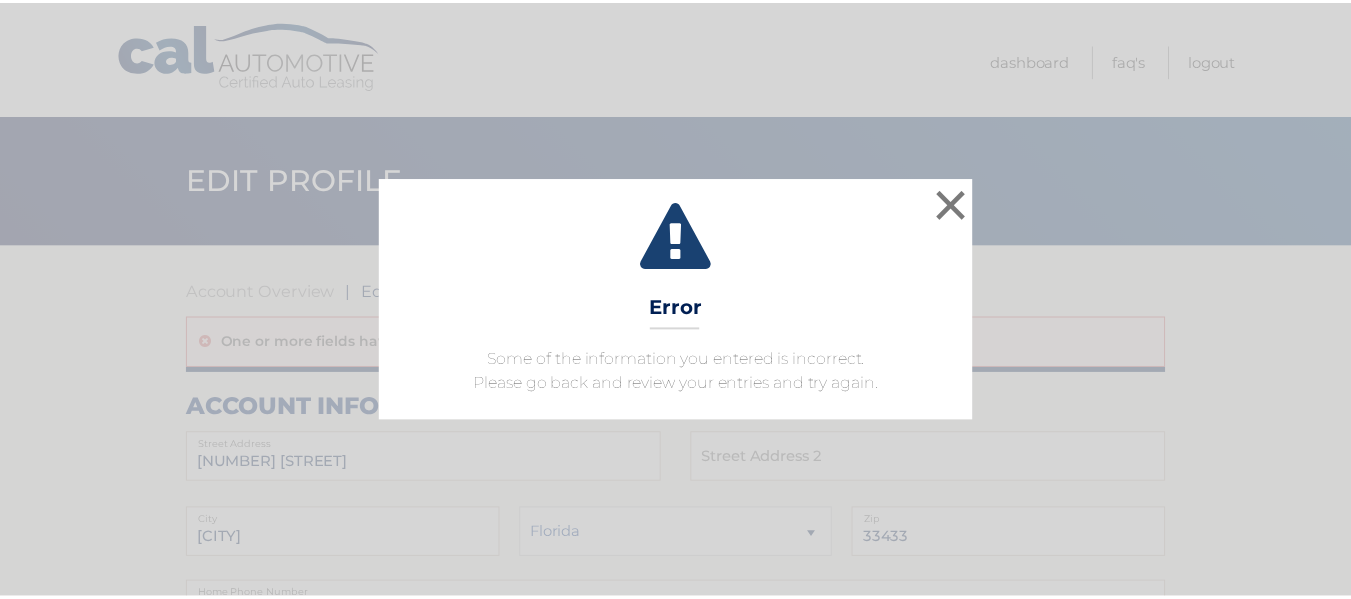 scroll, scrollTop: 0, scrollLeft: 0, axis: both 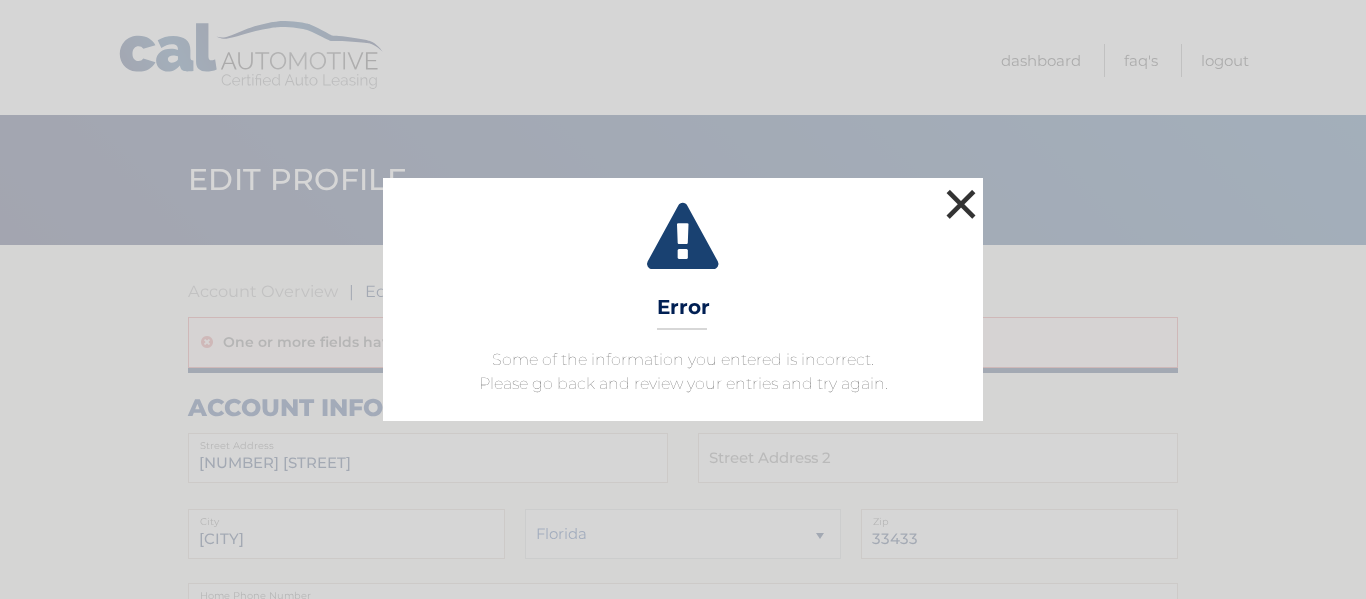 click on "×" at bounding box center (961, 204) 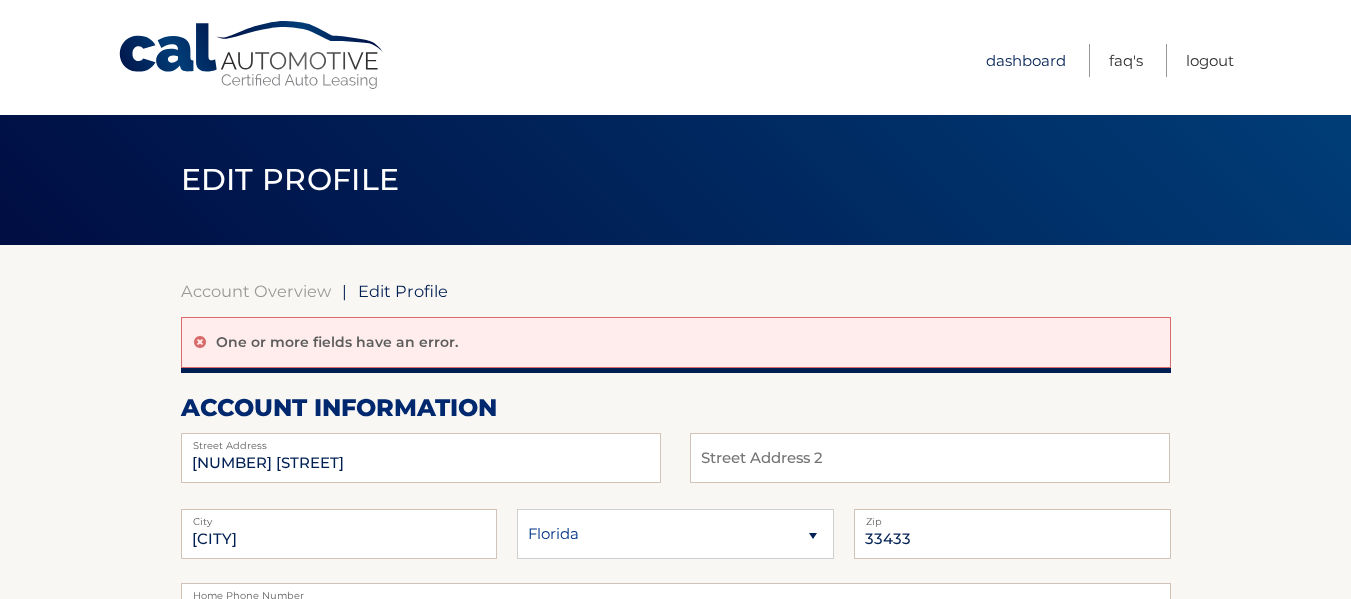 click on "Dashboard" at bounding box center [1026, 60] 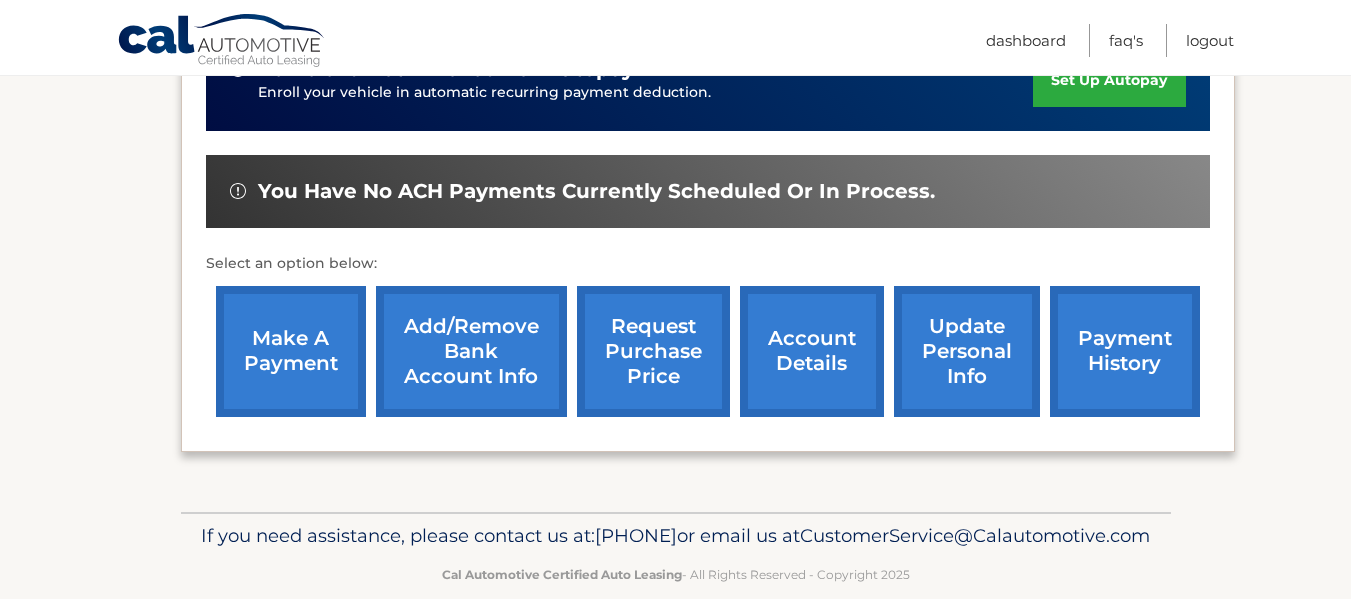 scroll, scrollTop: 700, scrollLeft: 0, axis: vertical 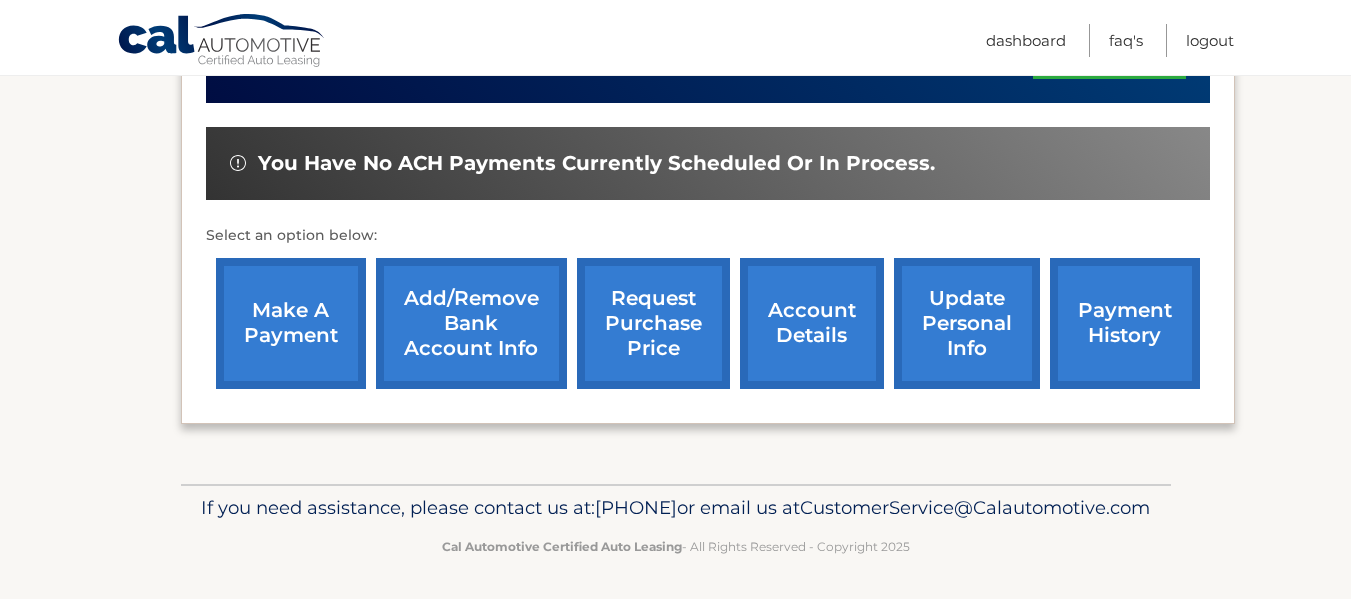 click on "update personal info" at bounding box center [967, 323] 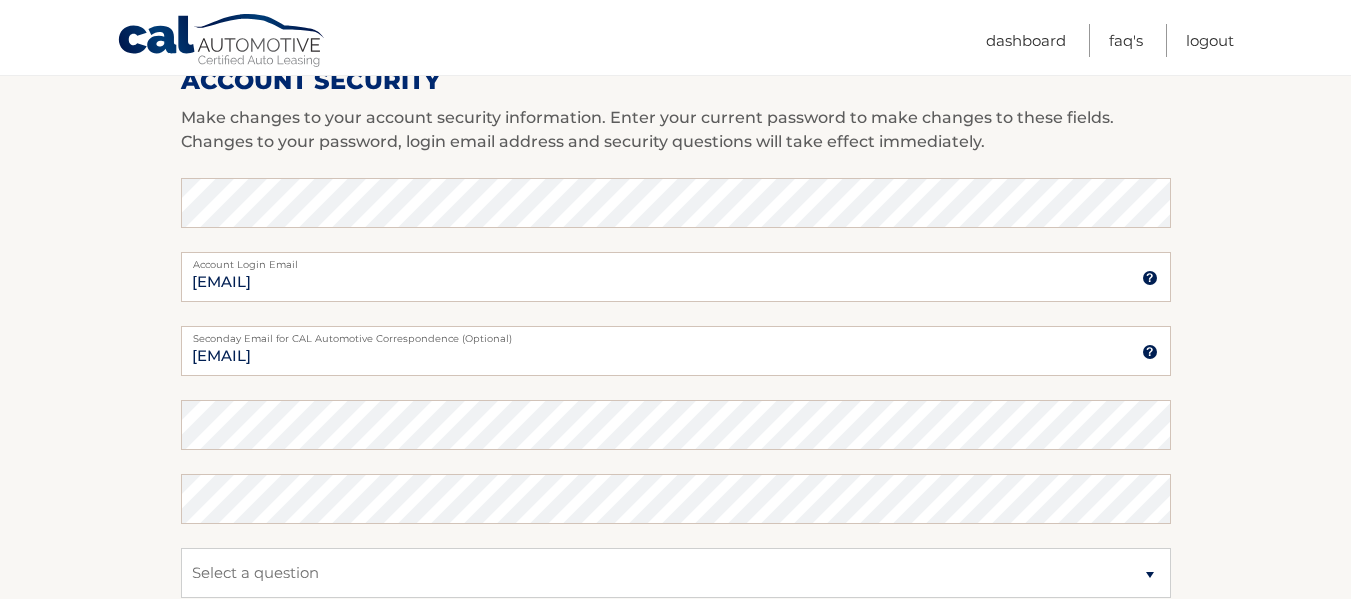 scroll, scrollTop: 800, scrollLeft: 0, axis: vertical 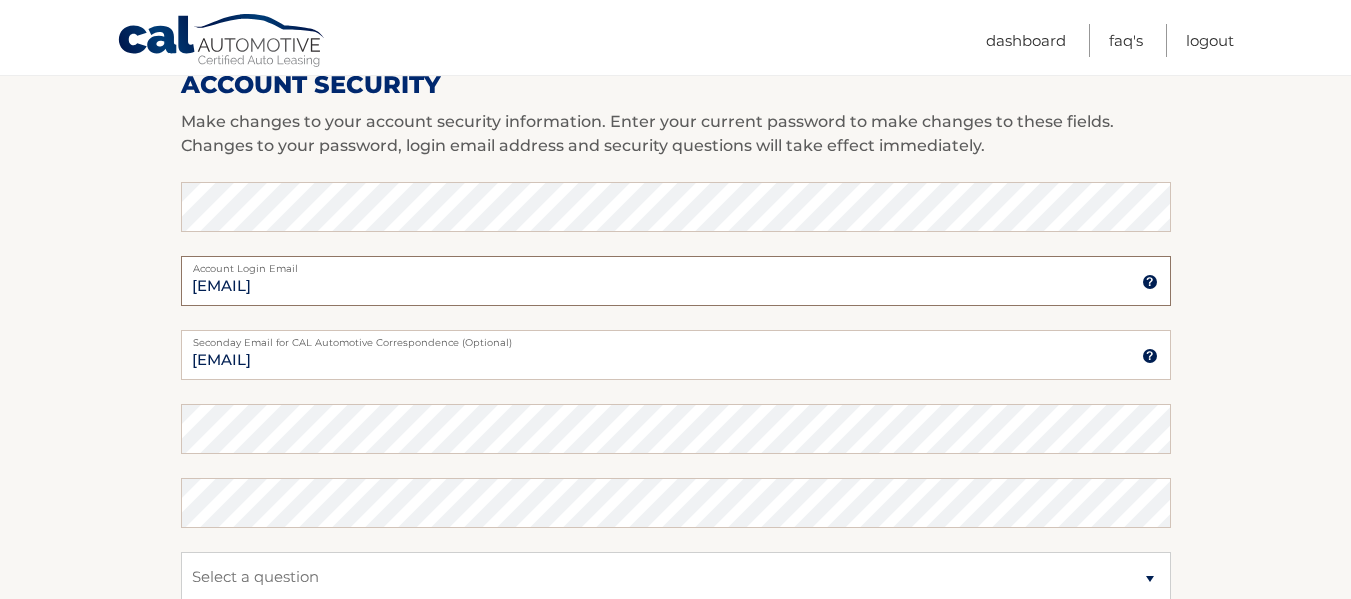 click on "patriciarc08@hormail.com" at bounding box center [676, 281] 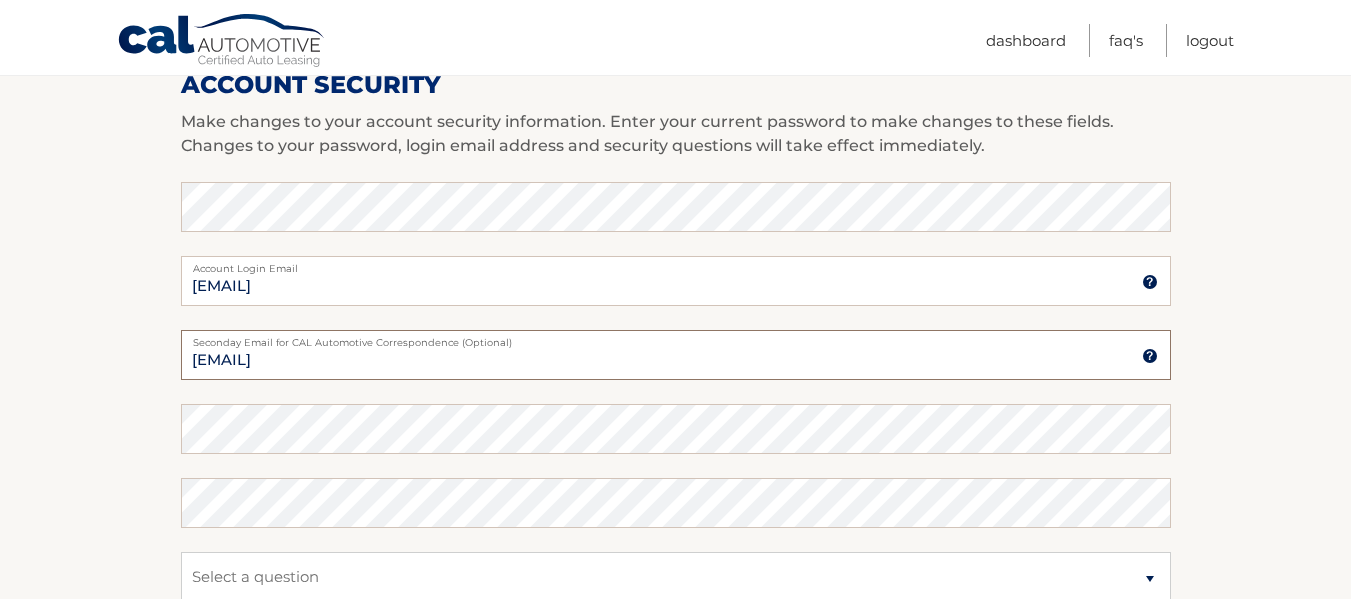 click on "patriciarc08@hormail.com" at bounding box center [676, 355] 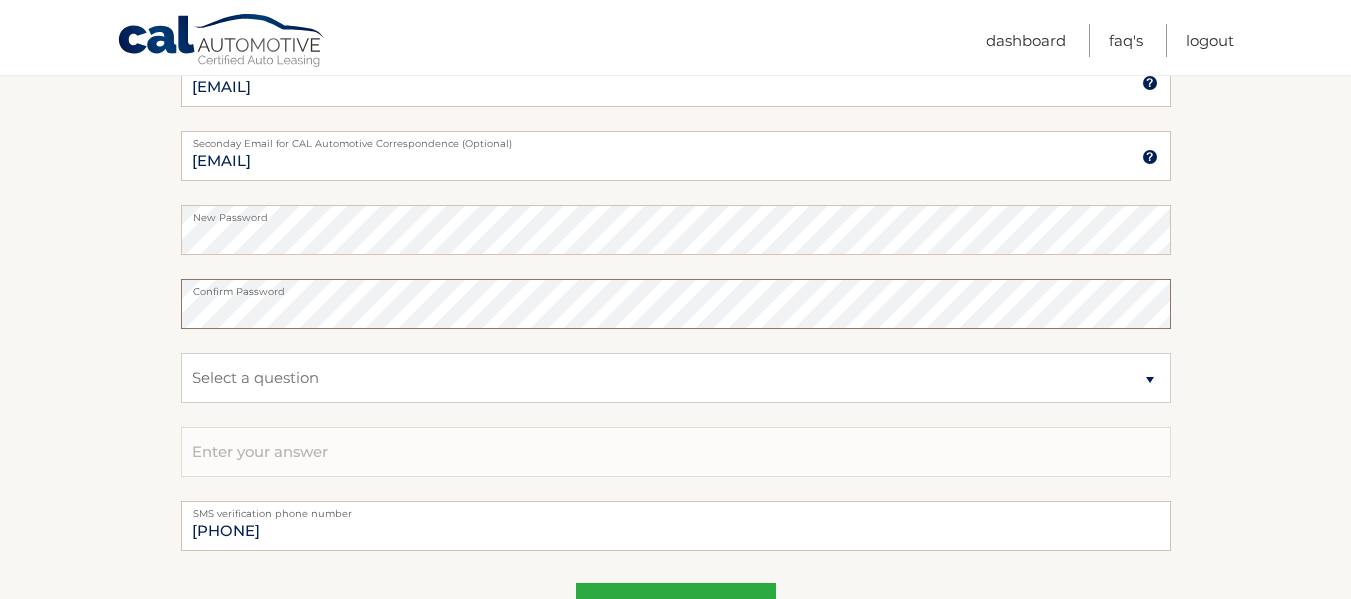 scroll, scrollTop: 1000, scrollLeft: 0, axis: vertical 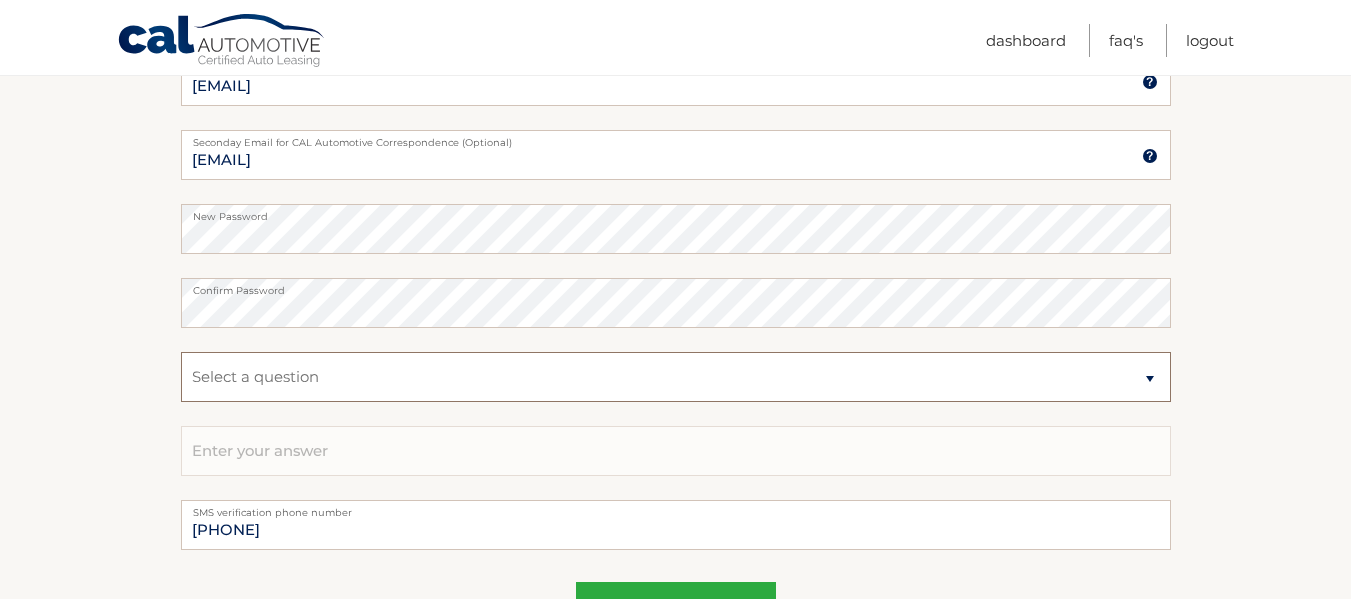 click on "Select a question
What was the name of your elementary school?
What is your mother’s maiden name?
What street did you live on in the third grade?
In what city or town was your first job?" at bounding box center [676, 377] 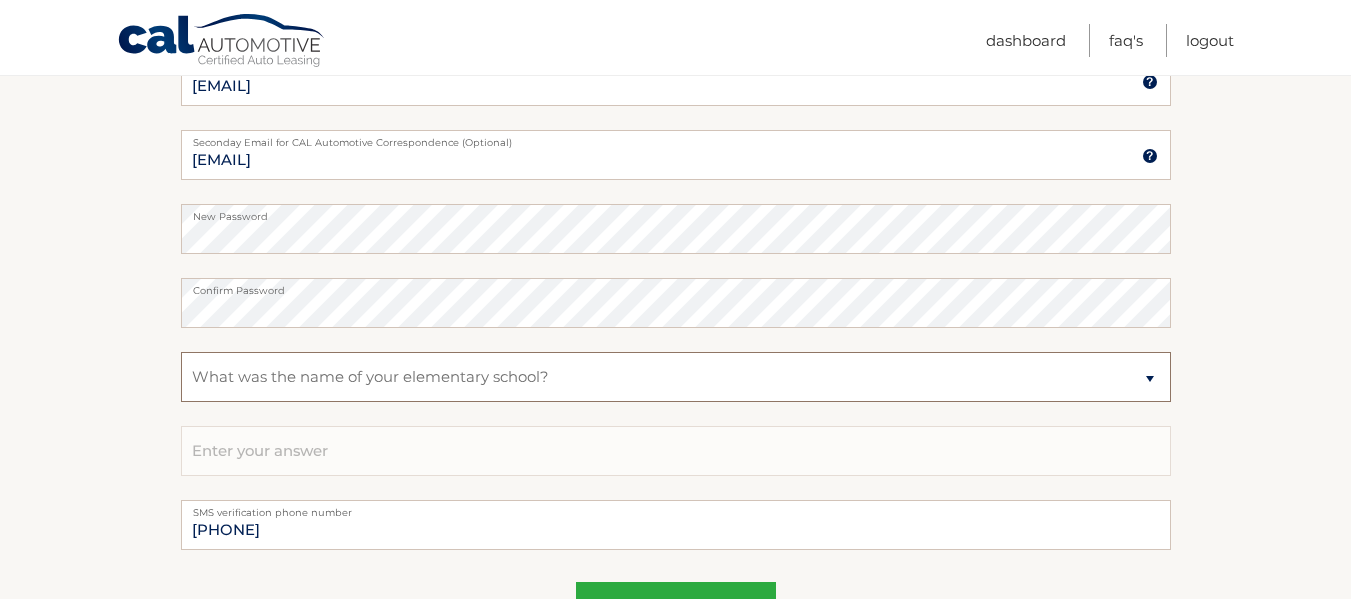 click on "Select a question
What was the name of your elementary school?
What is your mother’s maiden name?
What street did you live on in the third grade?
In what city or town was your first job?" at bounding box center (676, 377) 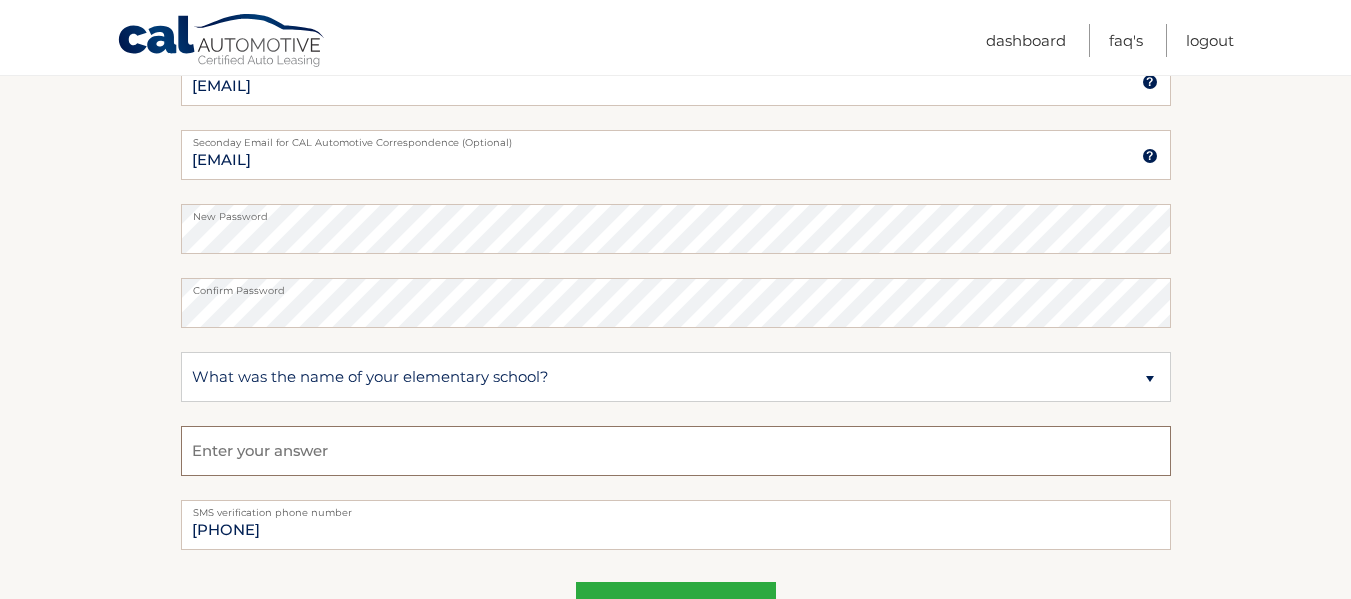 click at bounding box center [676, 451] 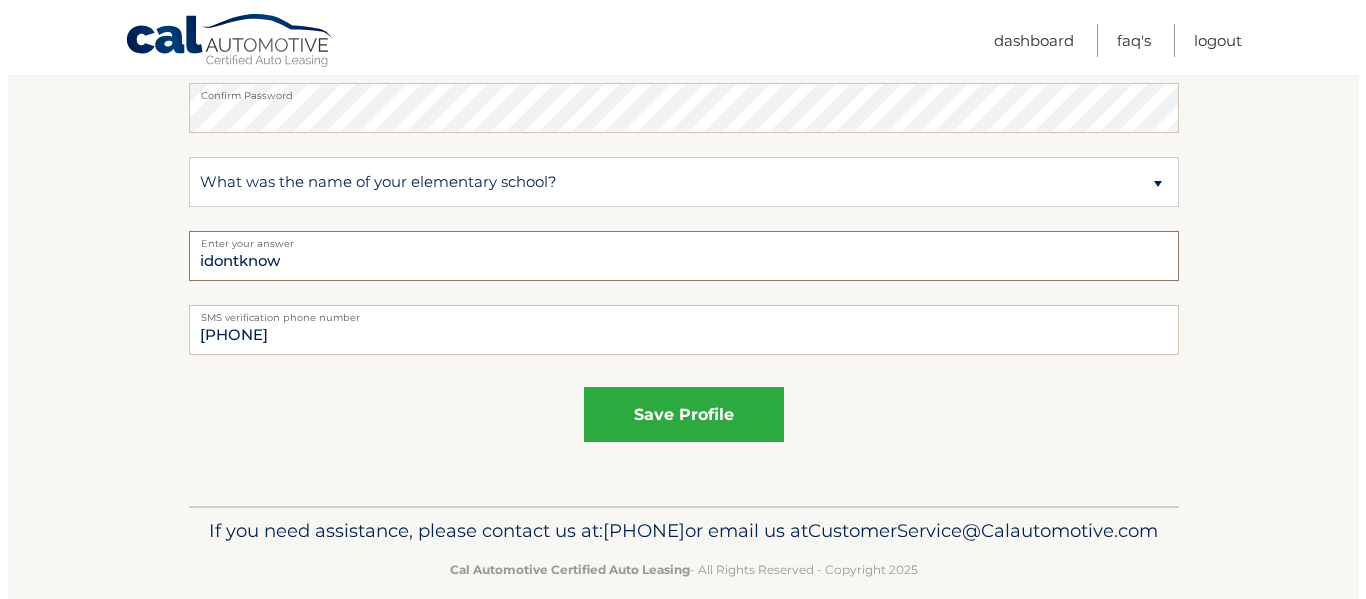 scroll, scrollTop: 1200, scrollLeft: 0, axis: vertical 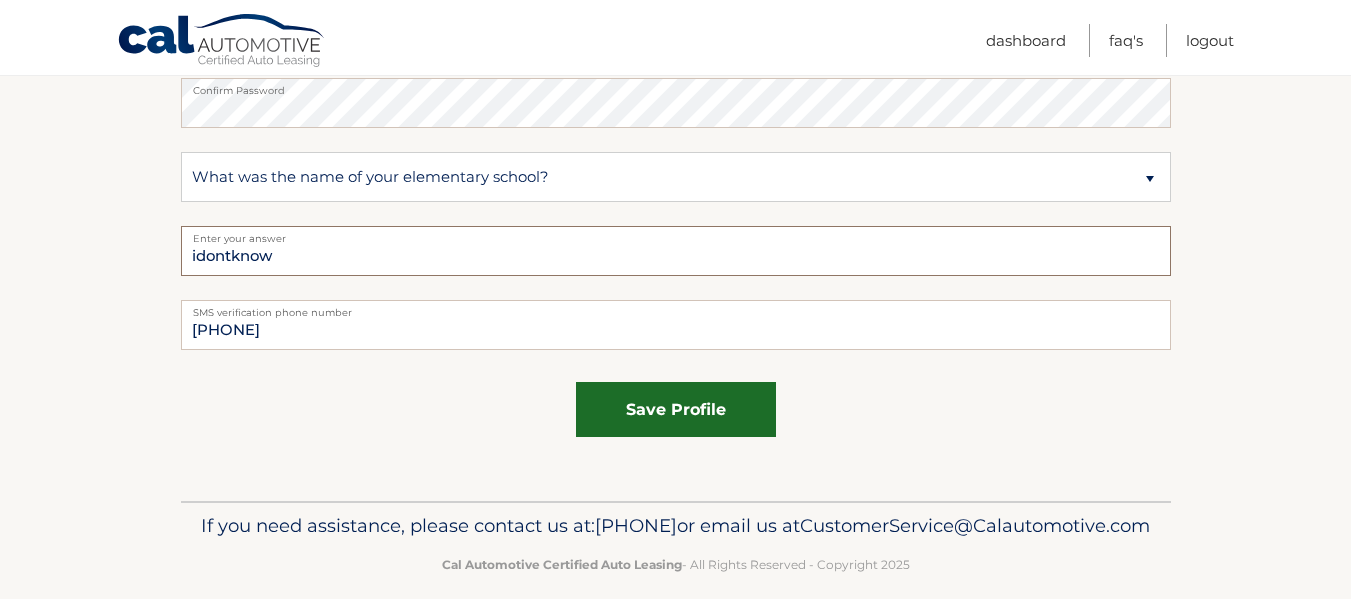 type on "idontknow" 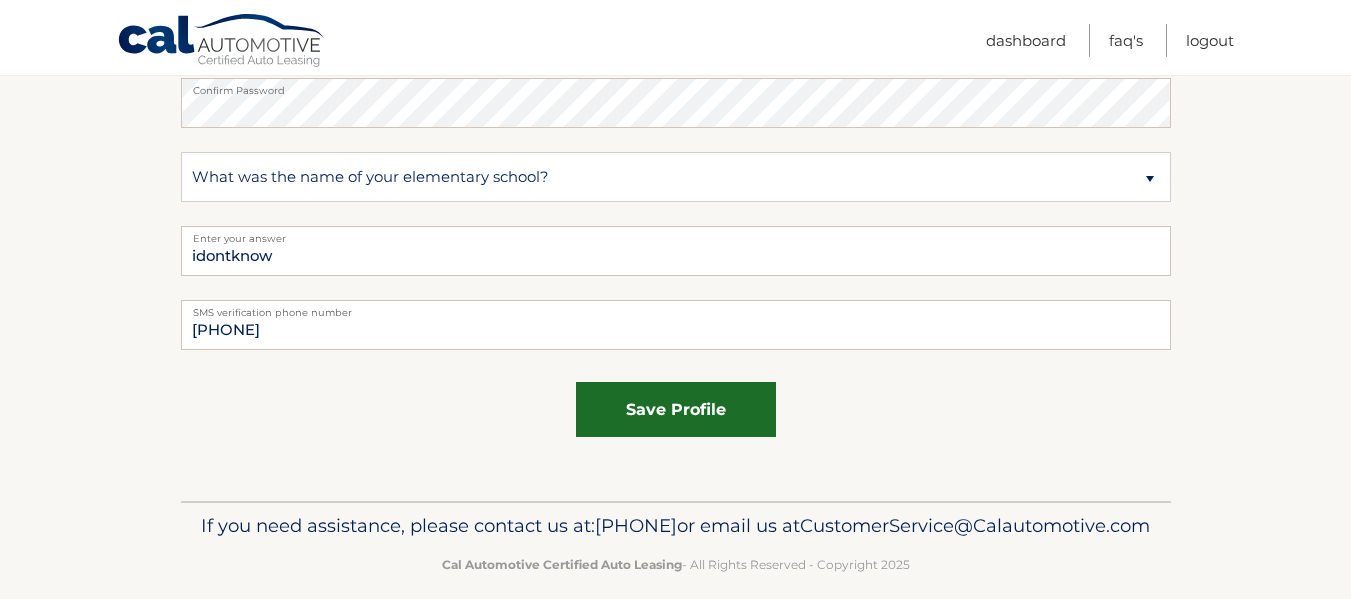 click on "save profile" at bounding box center (676, 409) 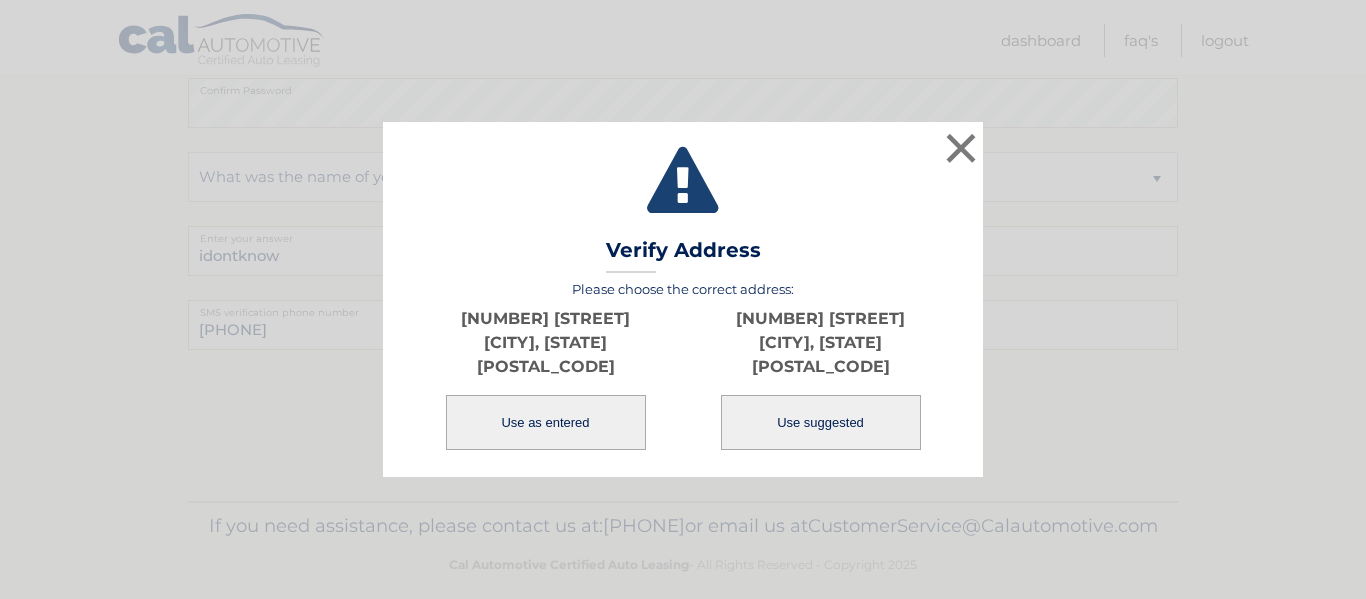 click on "Use suggested" at bounding box center [821, 422] 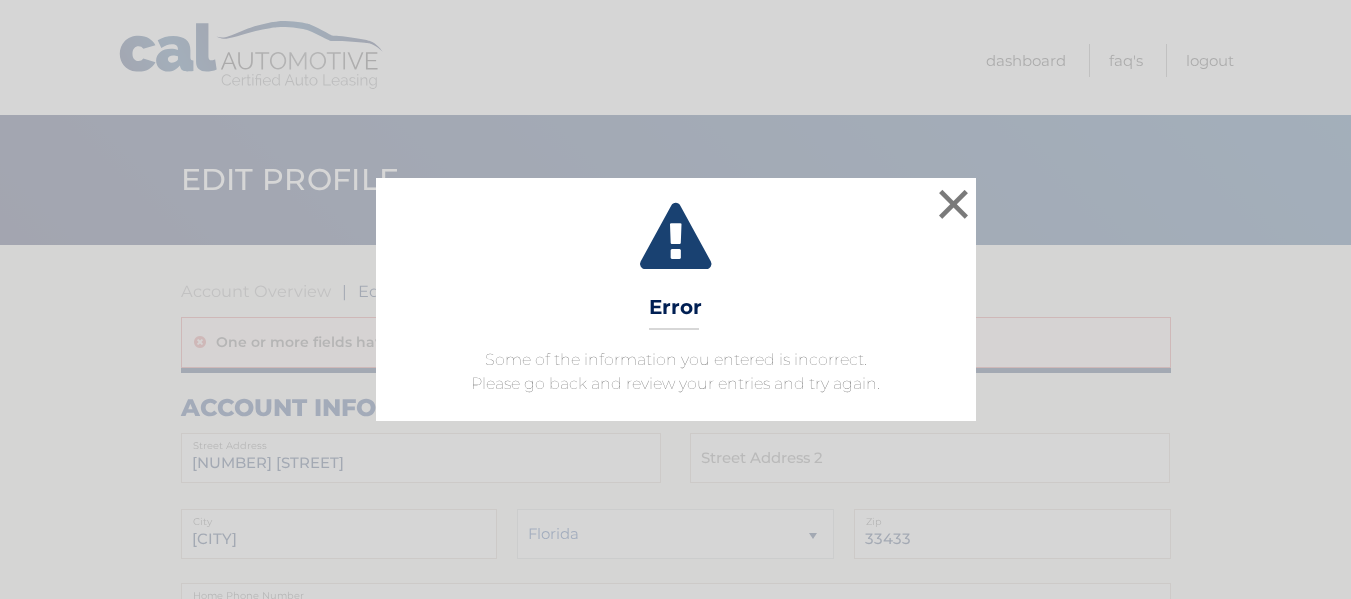 scroll, scrollTop: 0, scrollLeft: 0, axis: both 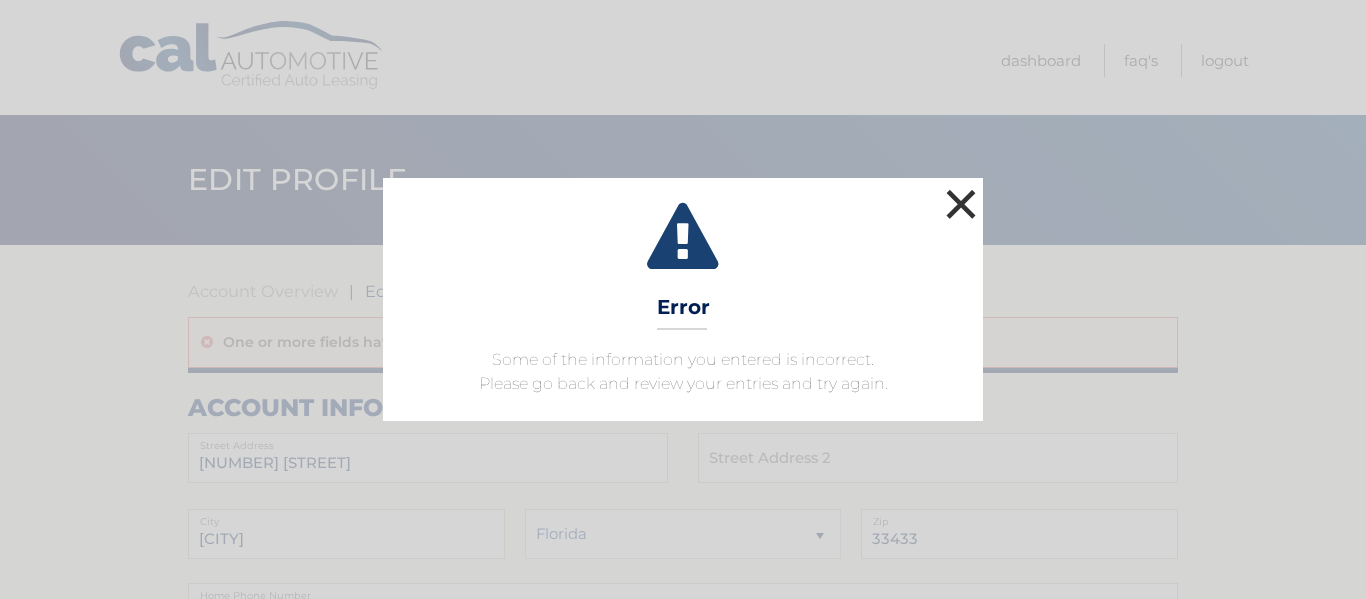 click on "×" at bounding box center (961, 204) 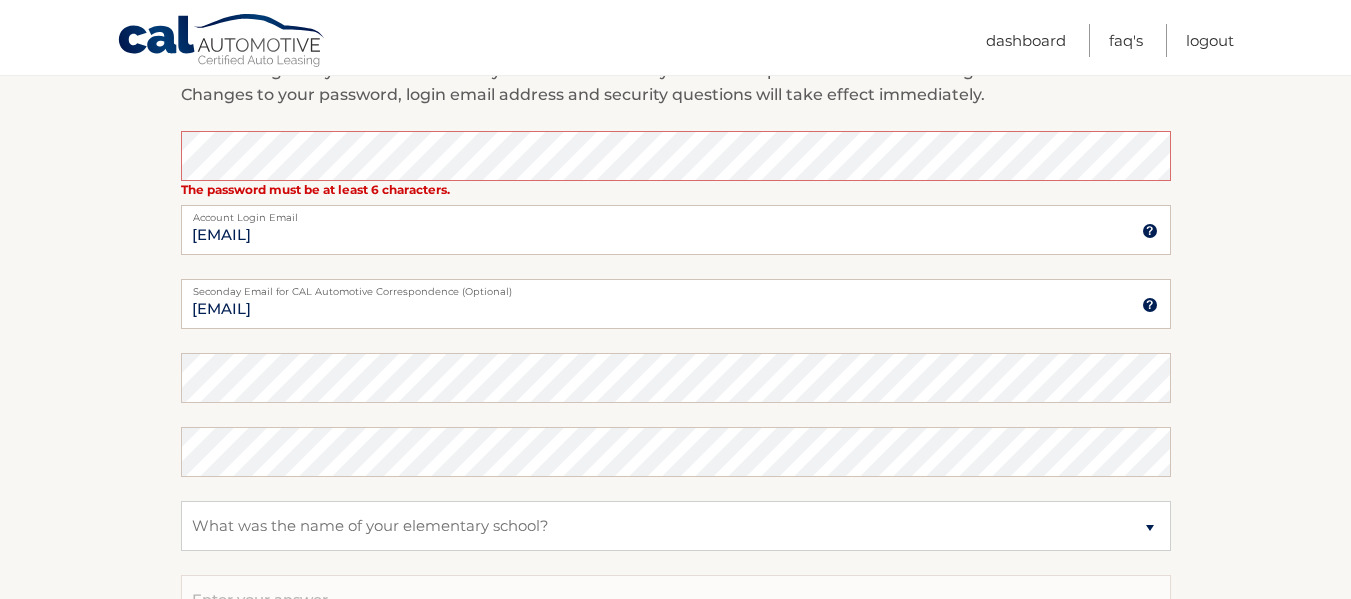 scroll, scrollTop: 900, scrollLeft: 0, axis: vertical 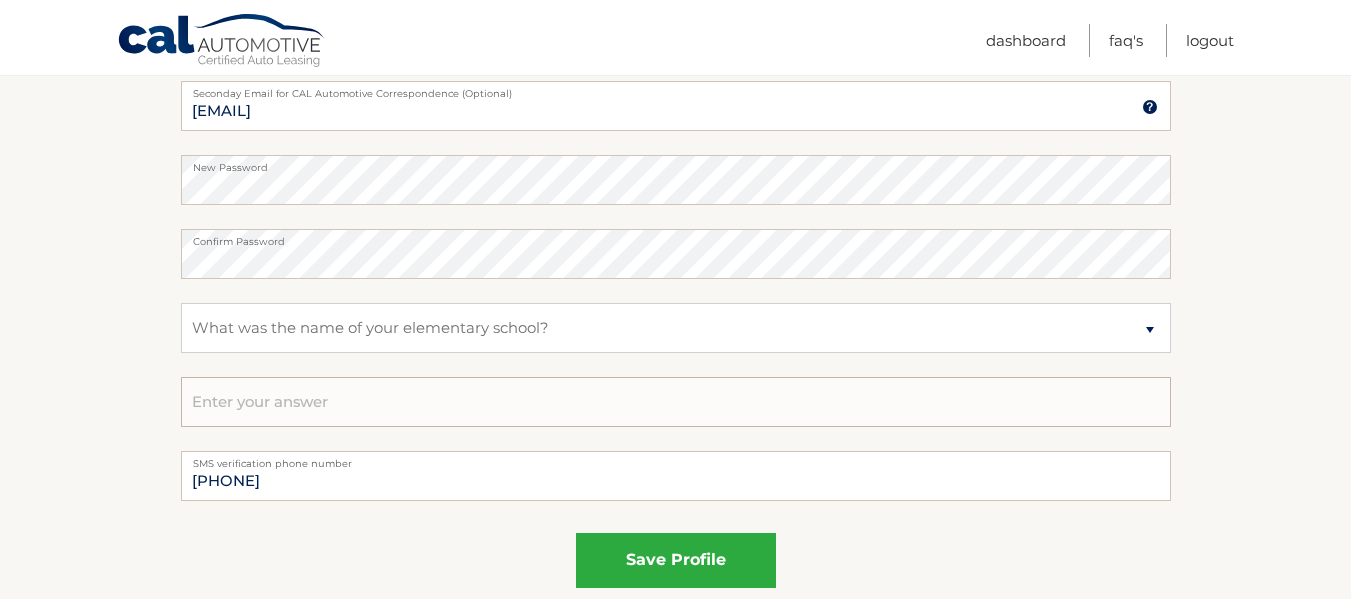 click at bounding box center (676, 402) 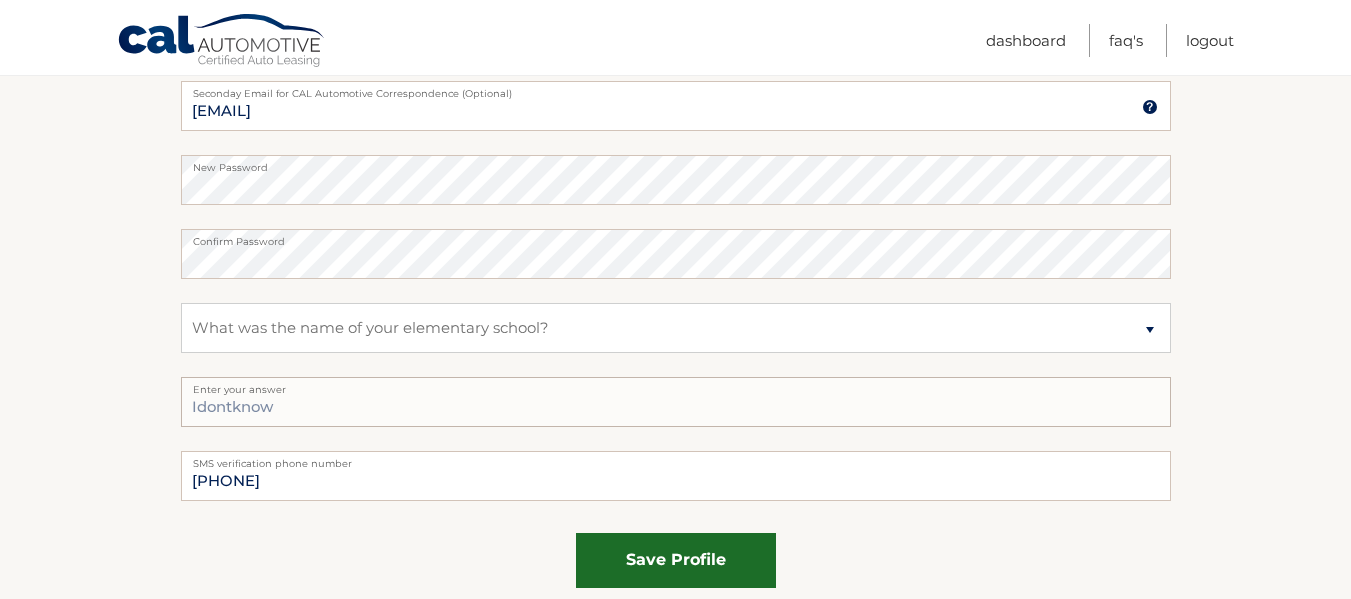 type on "Idontknow" 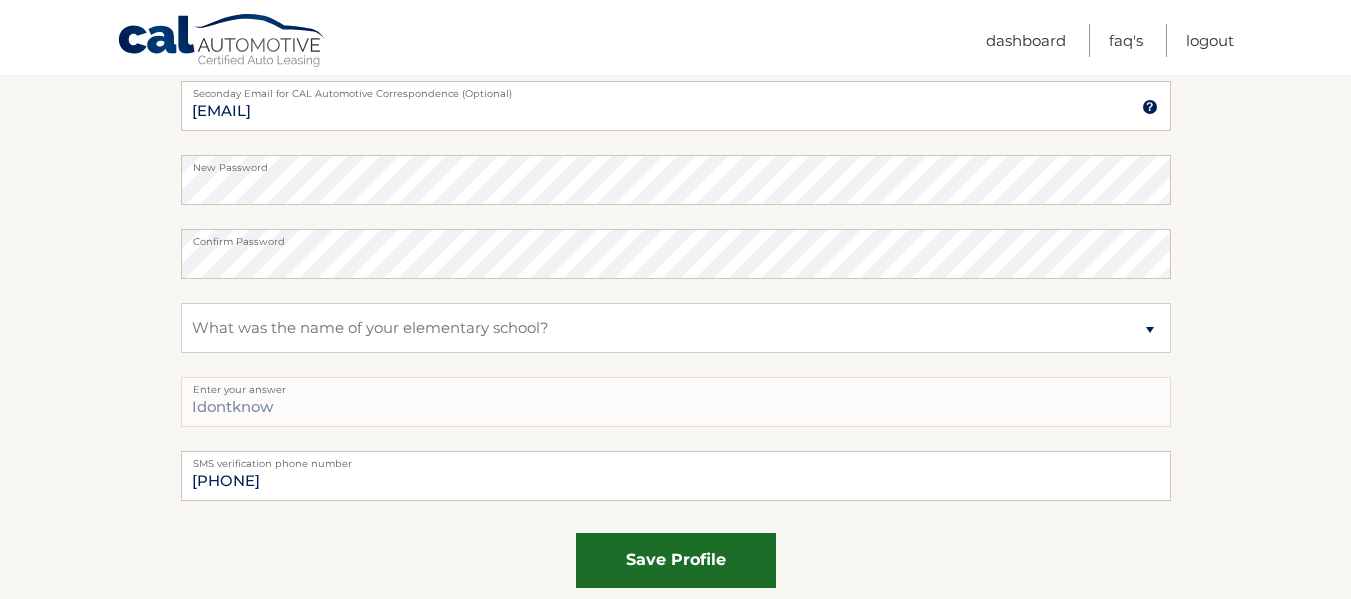 click on "save profile" at bounding box center (676, 560) 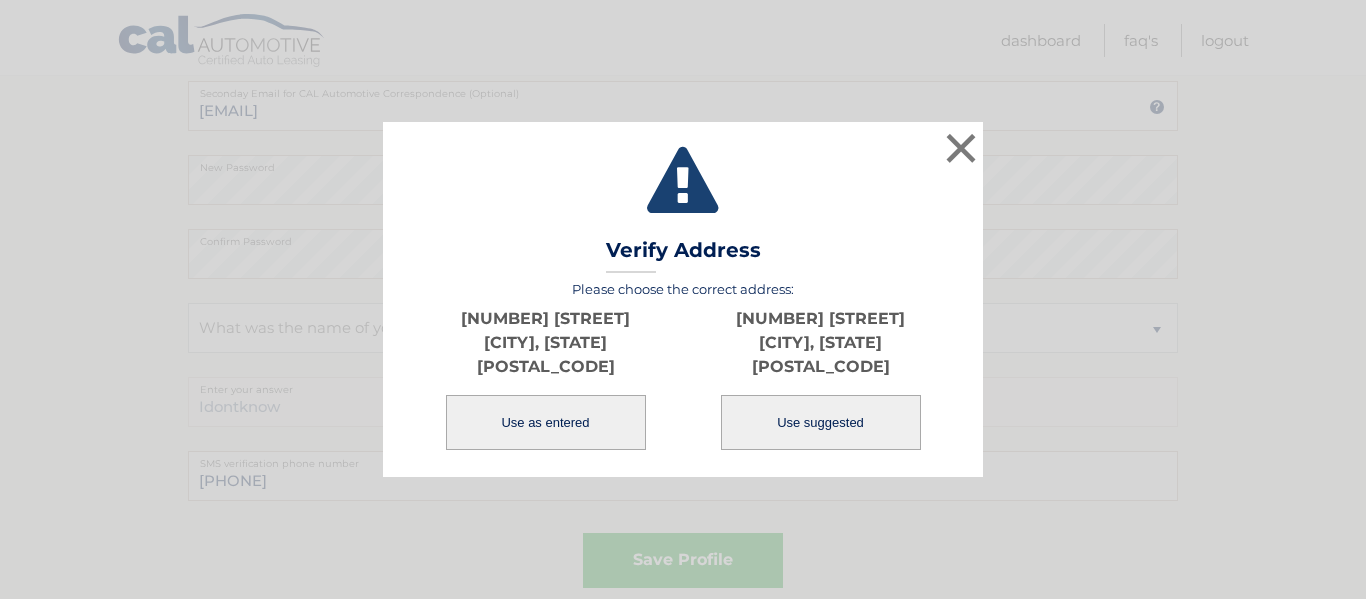 click on "Use suggested" at bounding box center [821, 422] 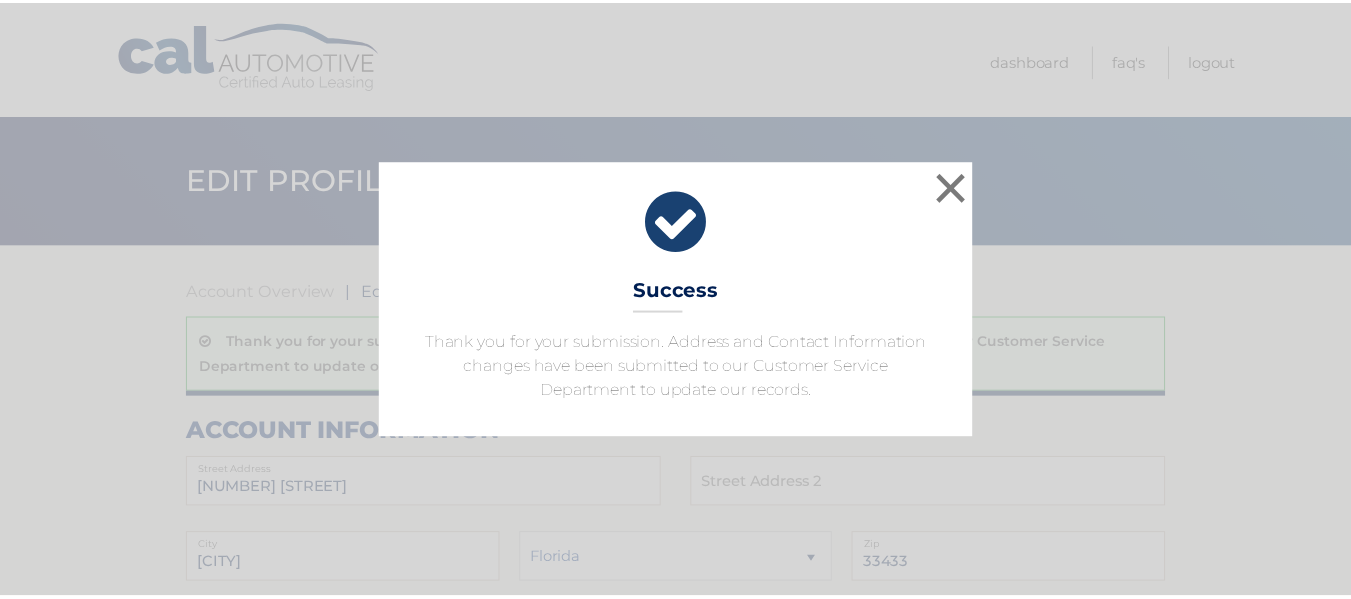 scroll, scrollTop: 0, scrollLeft: 0, axis: both 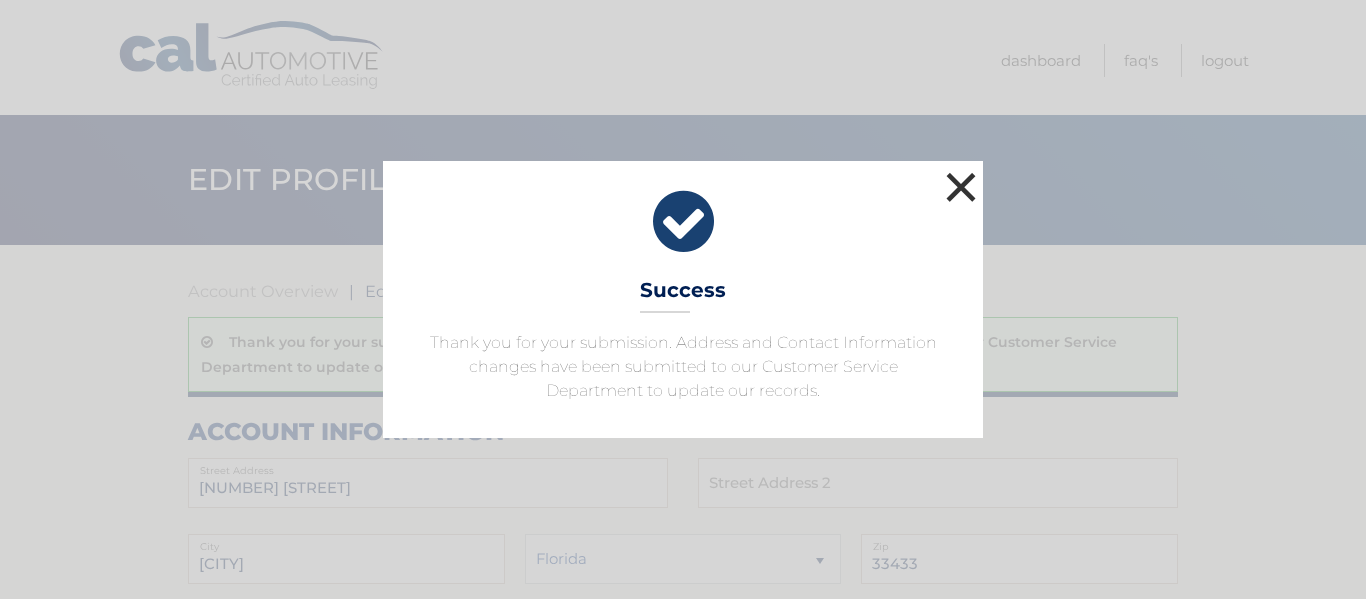 click on "×" at bounding box center (961, 187) 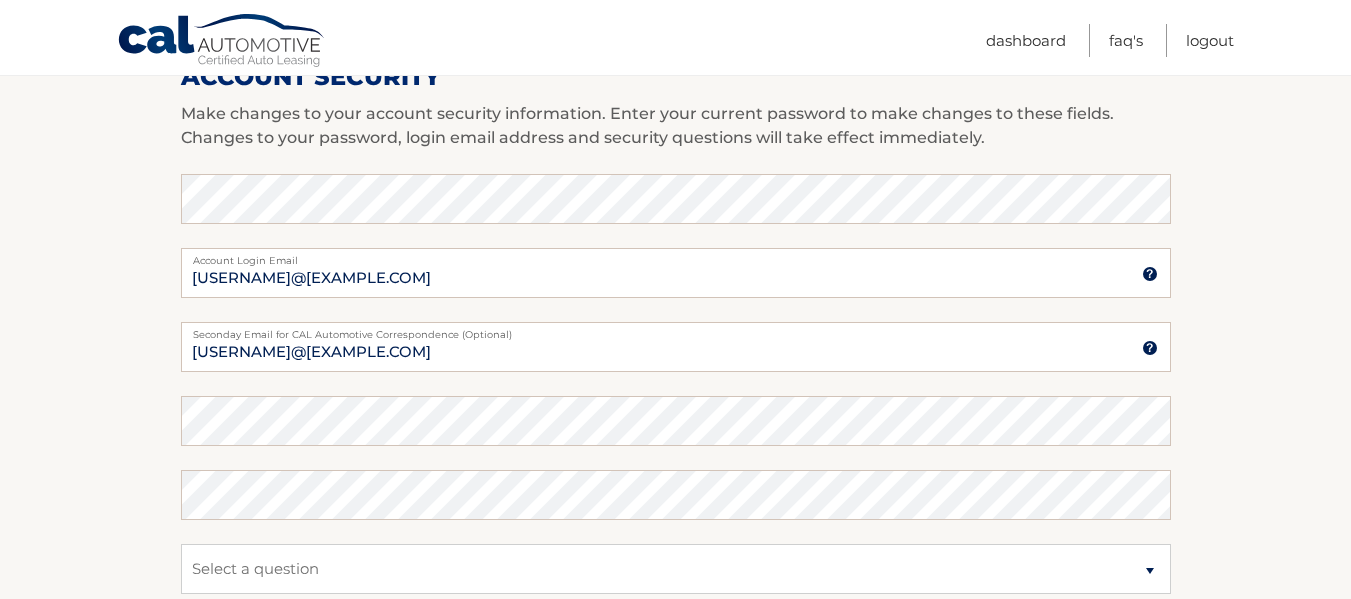scroll, scrollTop: 900, scrollLeft: 0, axis: vertical 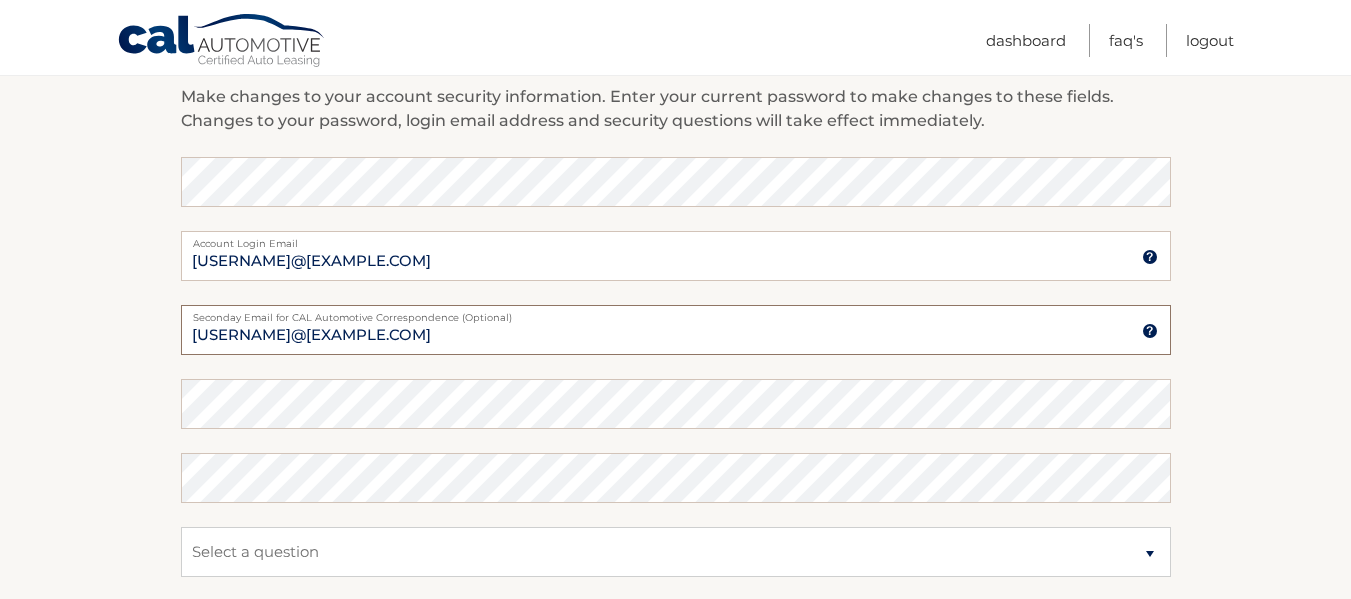 click on "[USERNAME]@[EXAMPLE.COM]" at bounding box center (676, 330) 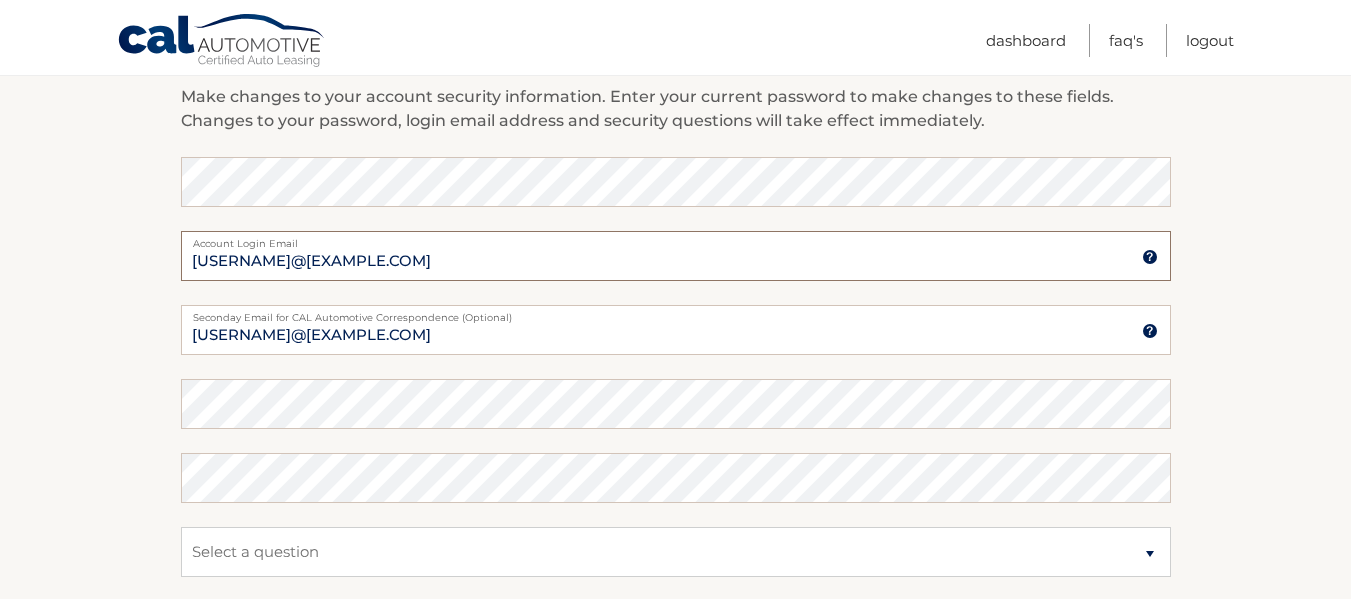 click on "[USERNAME]@[EXAMPLE.COM]" at bounding box center [676, 256] 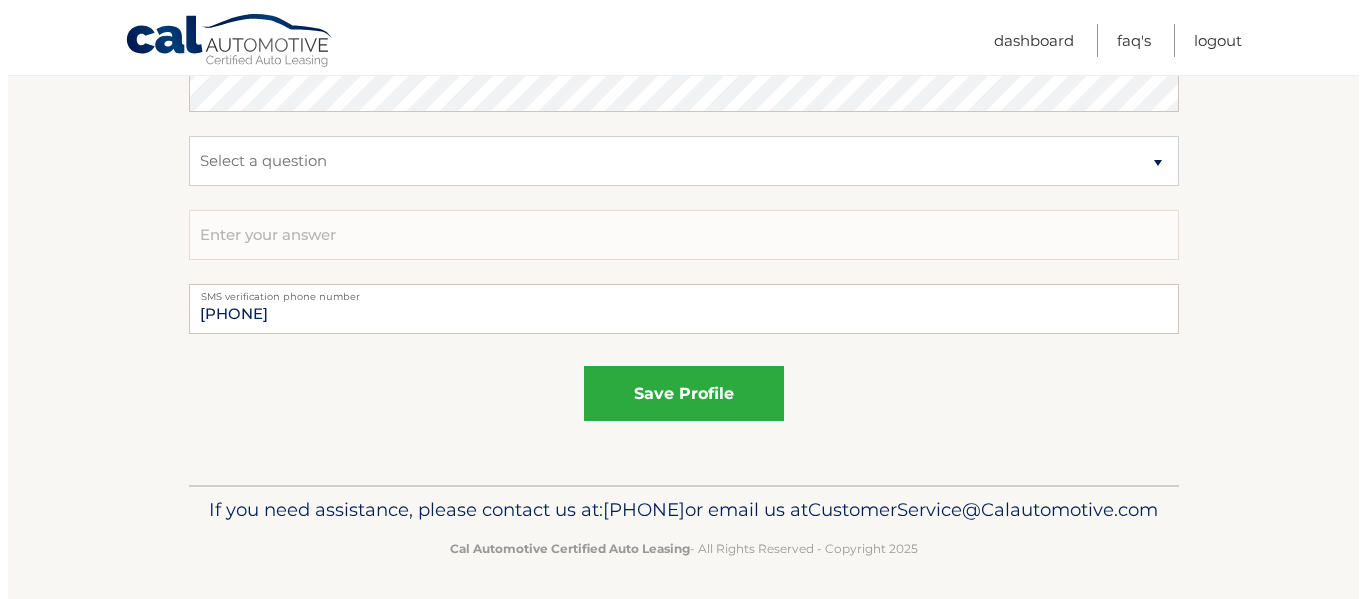 scroll, scrollTop: 1300, scrollLeft: 0, axis: vertical 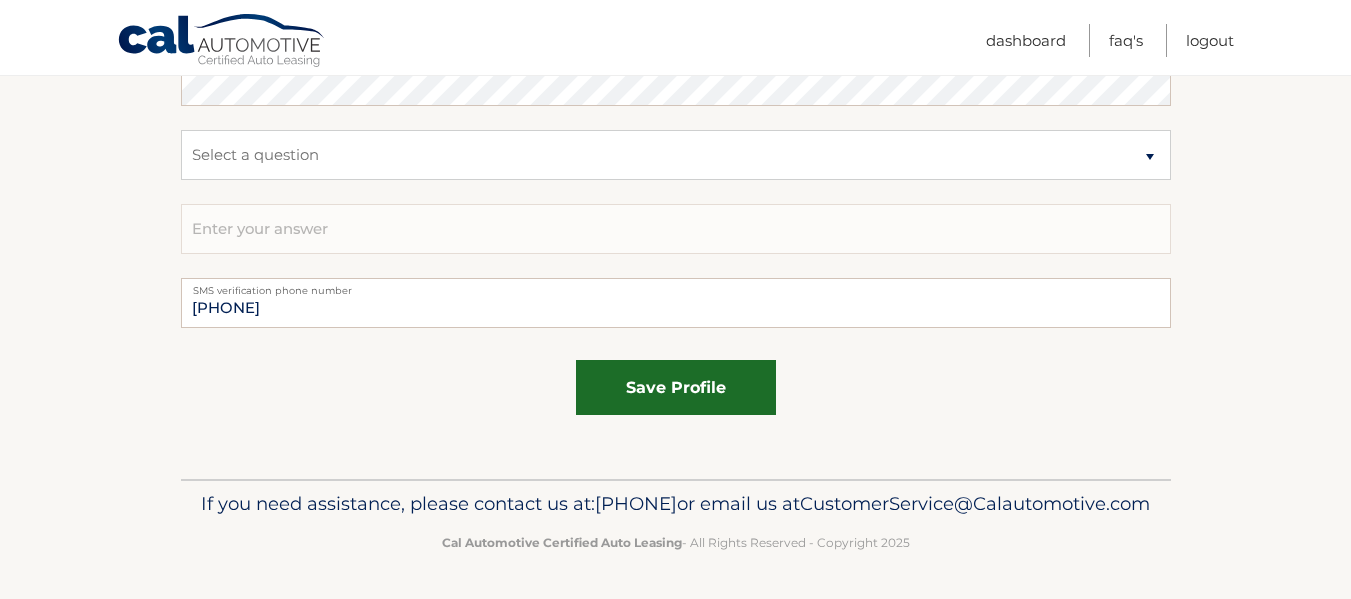 type on "[USERNAME]@[EXAMPLE.COM]" 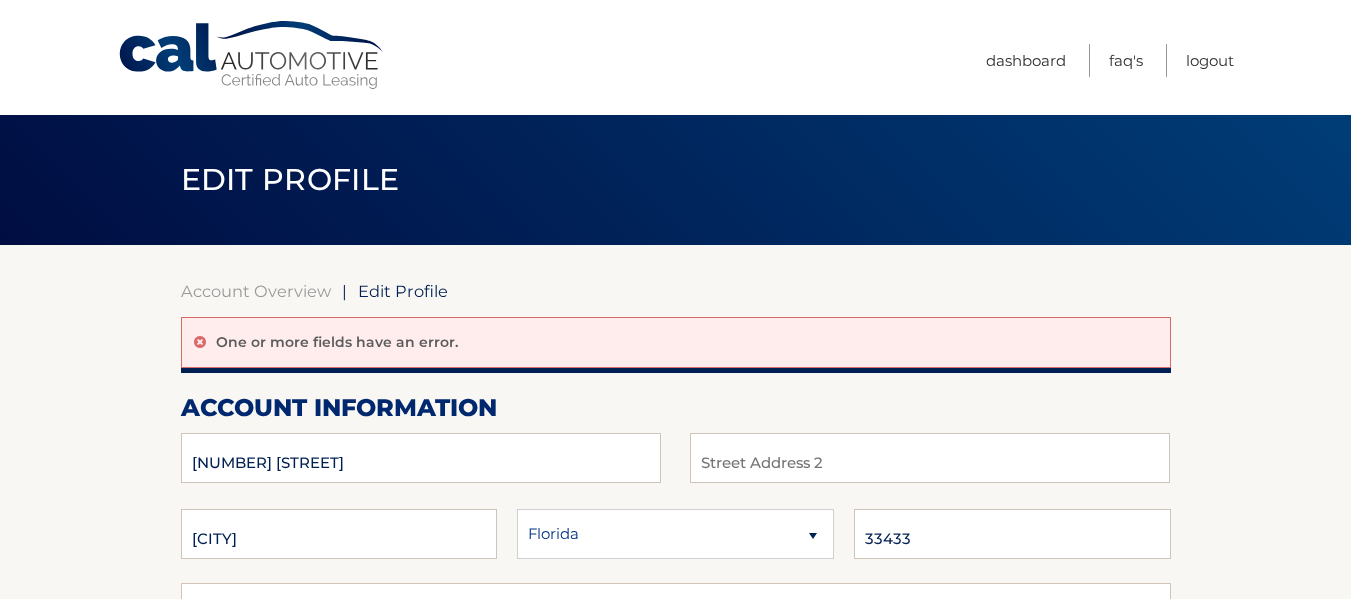scroll, scrollTop: 0, scrollLeft: 0, axis: both 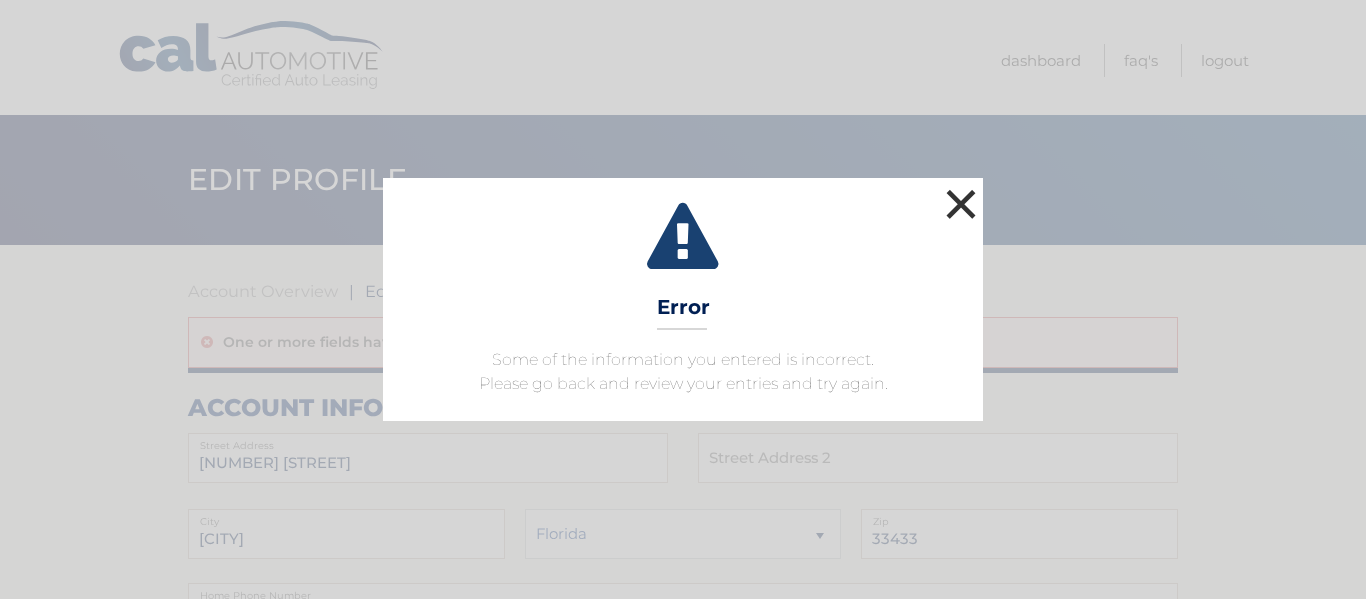 click on "×" at bounding box center (961, 204) 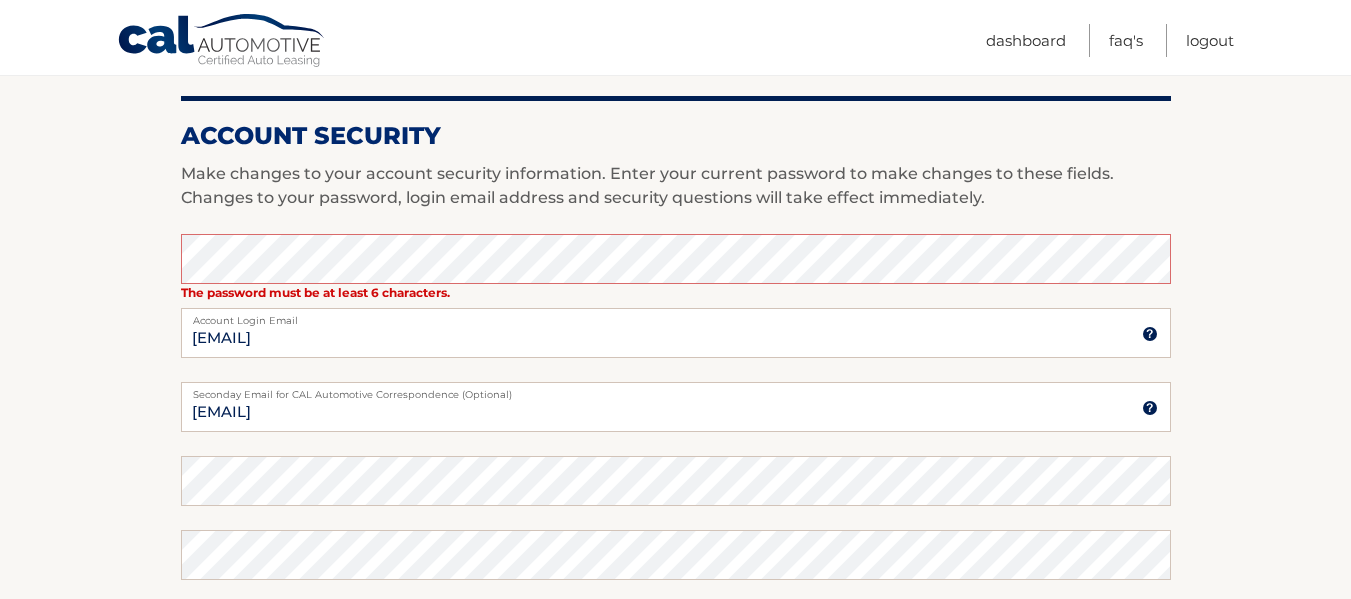 scroll, scrollTop: 800, scrollLeft: 0, axis: vertical 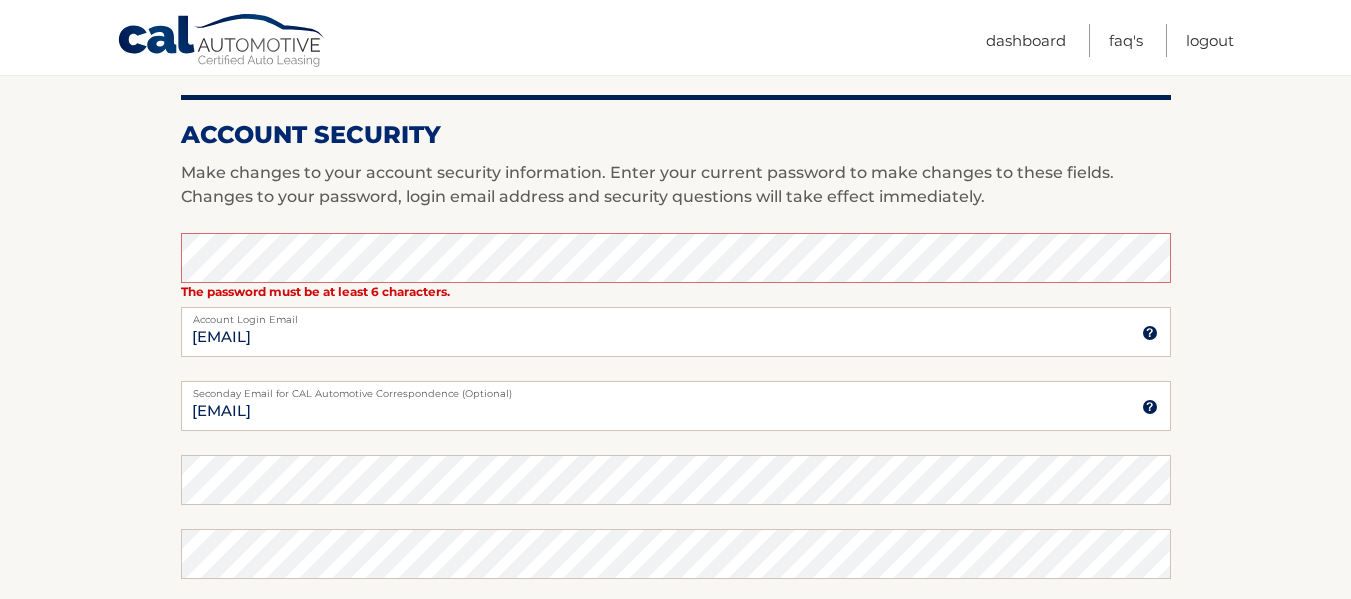click on "Account Overview
|
Edit Profile
One or more fields have an error.
account information
8355 DYNASTY DR
Street Address
Zip" at bounding box center [675, 198] 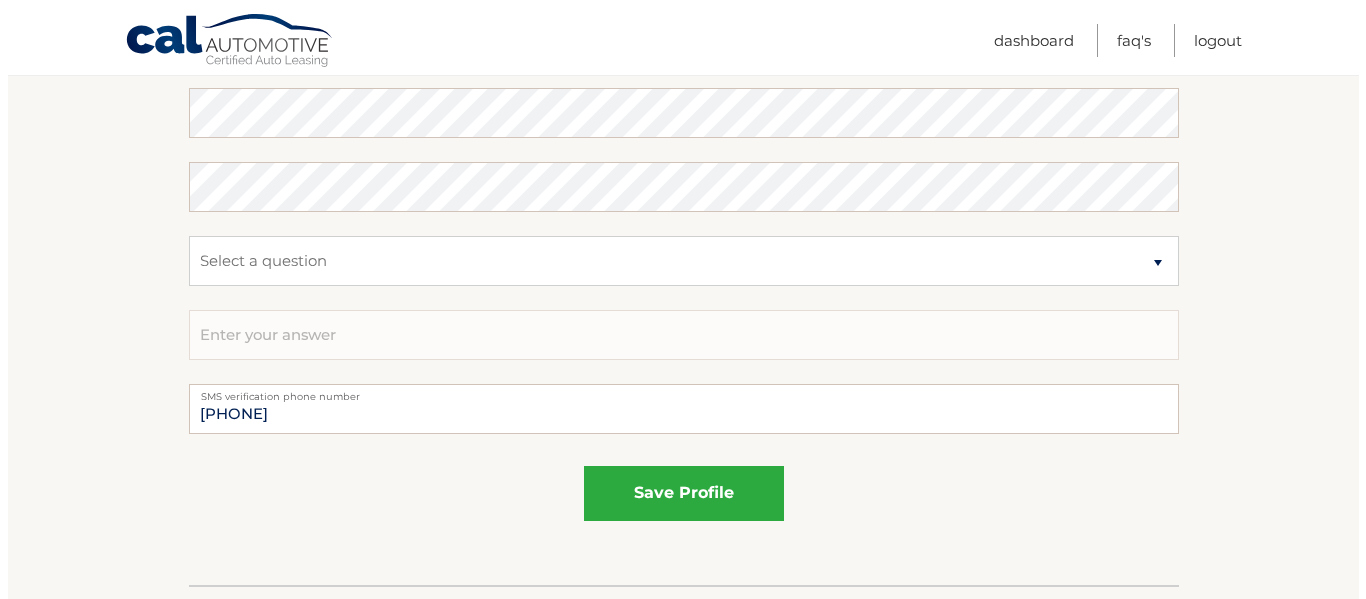 scroll, scrollTop: 1200, scrollLeft: 0, axis: vertical 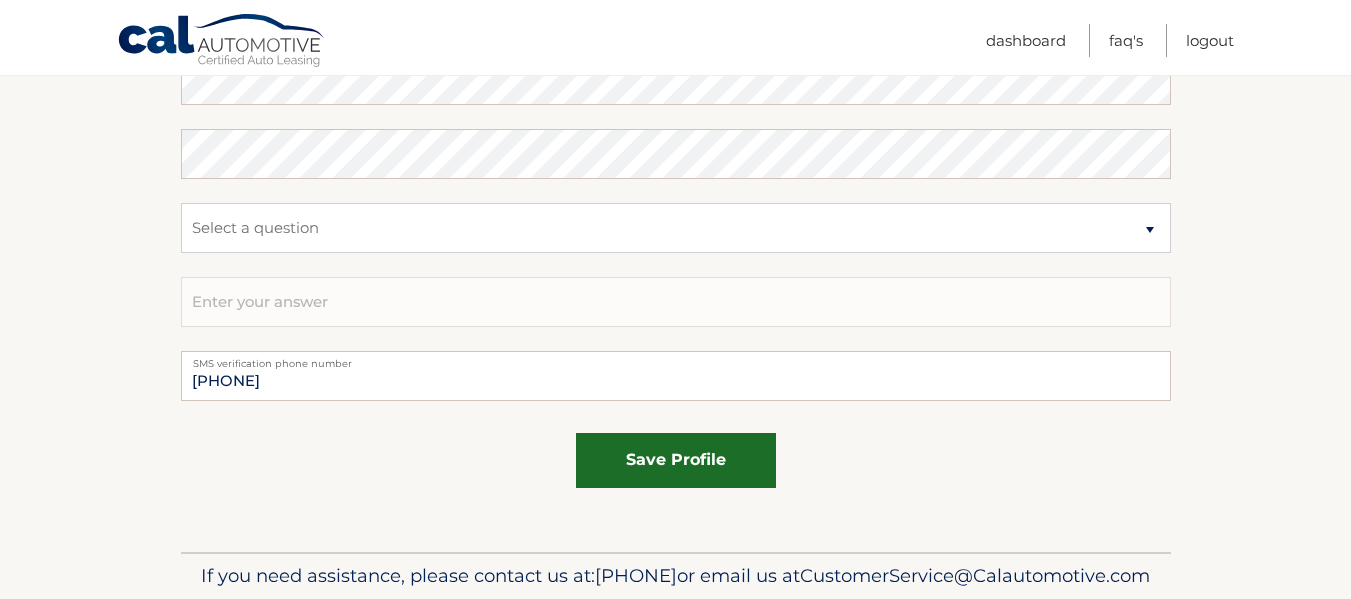 click on "save profile" at bounding box center (676, 460) 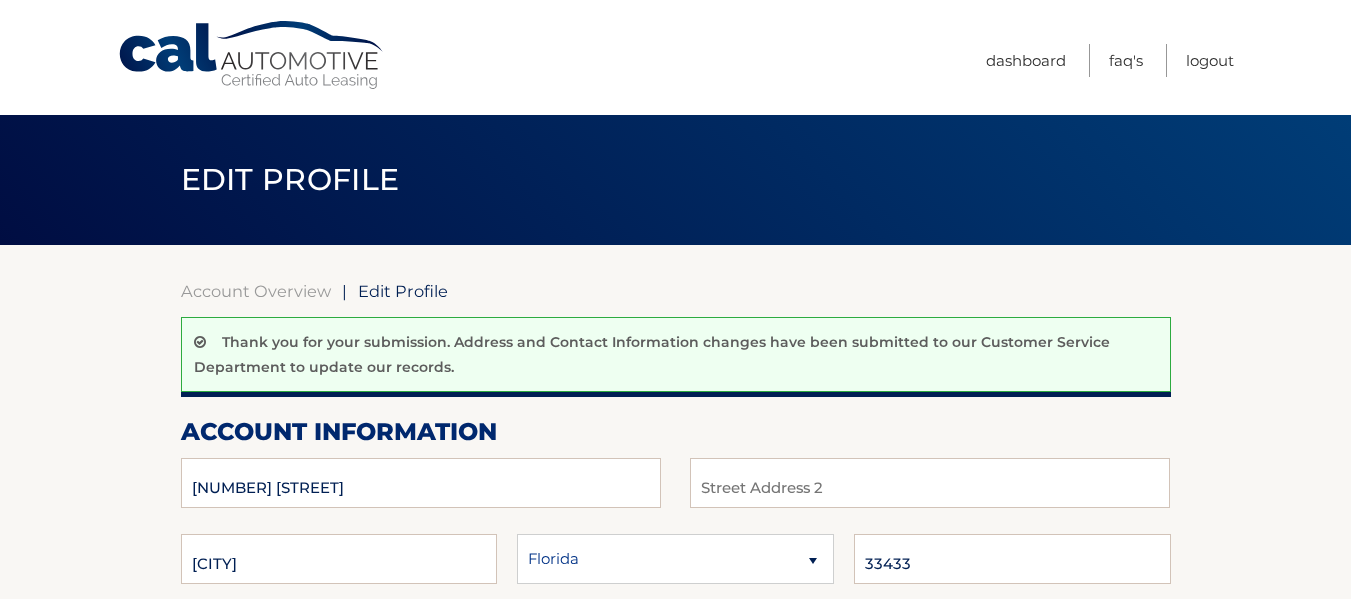 scroll, scrollTop: 0, scrollLeft: 0, axis: both 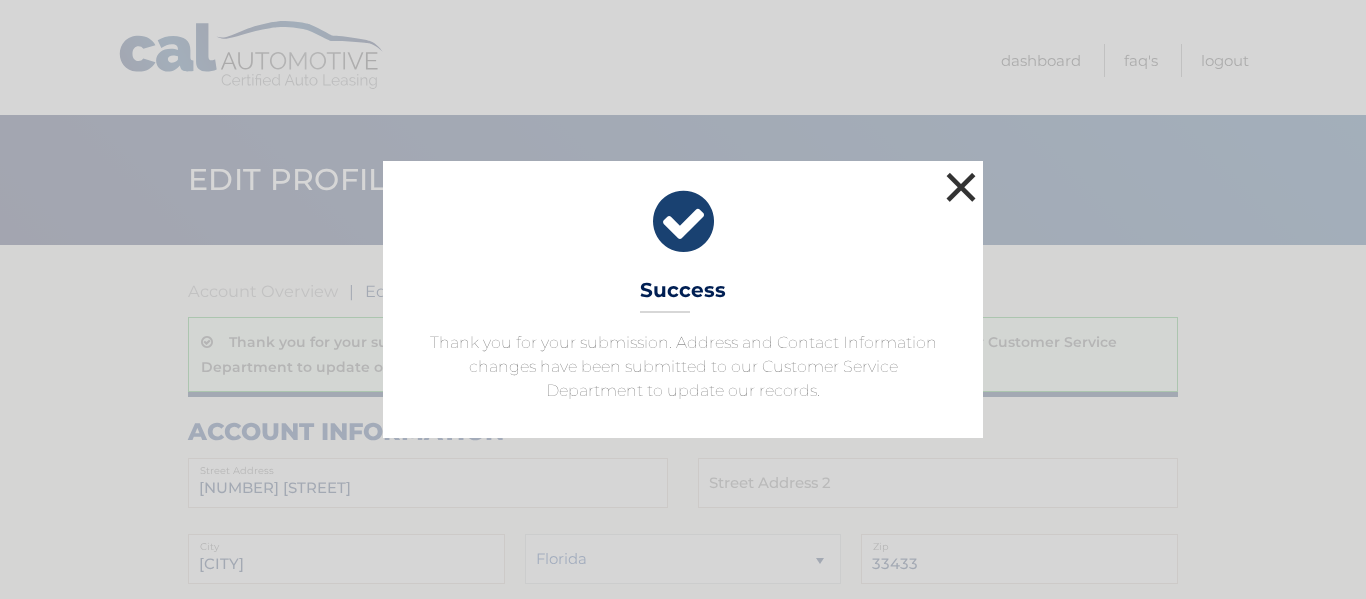 click on "×" at bounding box center [961, 187] 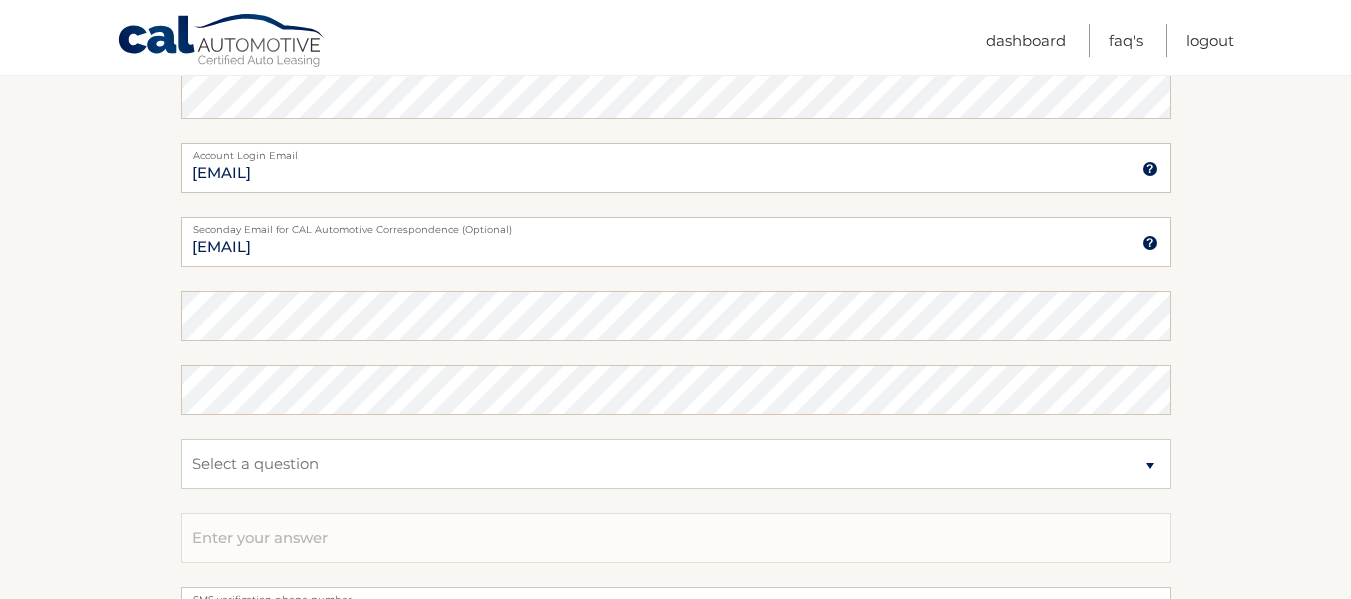 scroll, scrollTop: 1000, scrollLeft: 0, axis: vertical 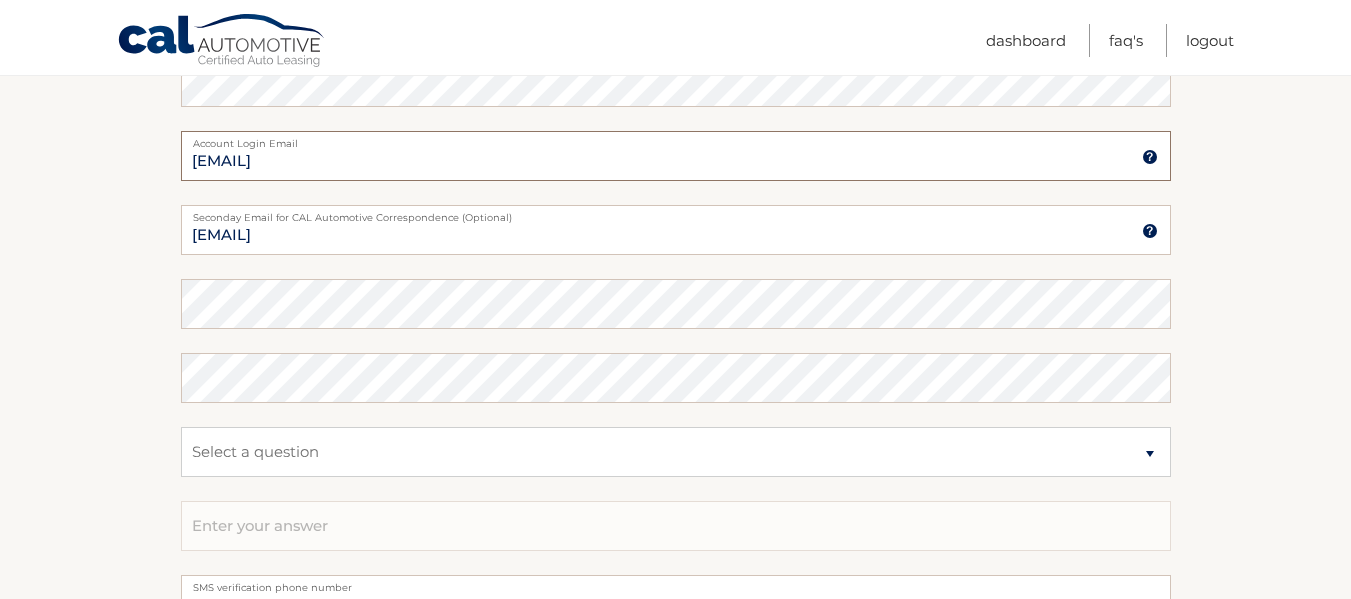 drag, startPoint x: 324, startPoint y: 160, endPoint x: 322, endPoint y: 187, distance: 27.073973 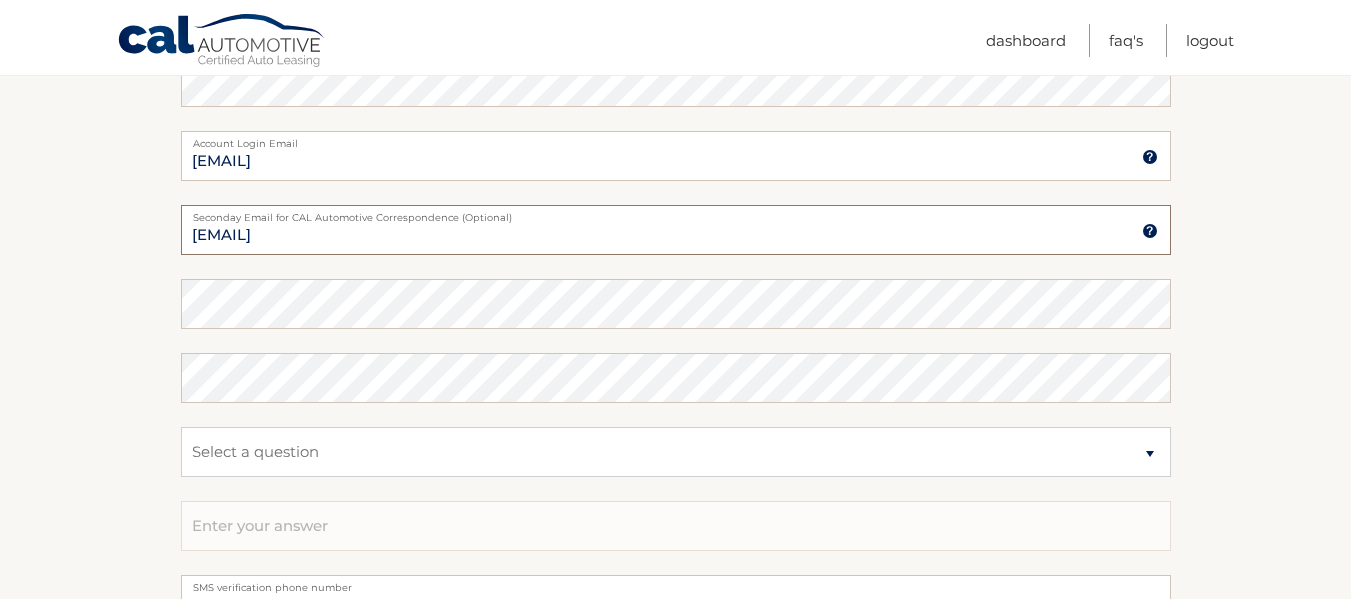 click on "[EMAIL]" at bounding box center (676, 230) 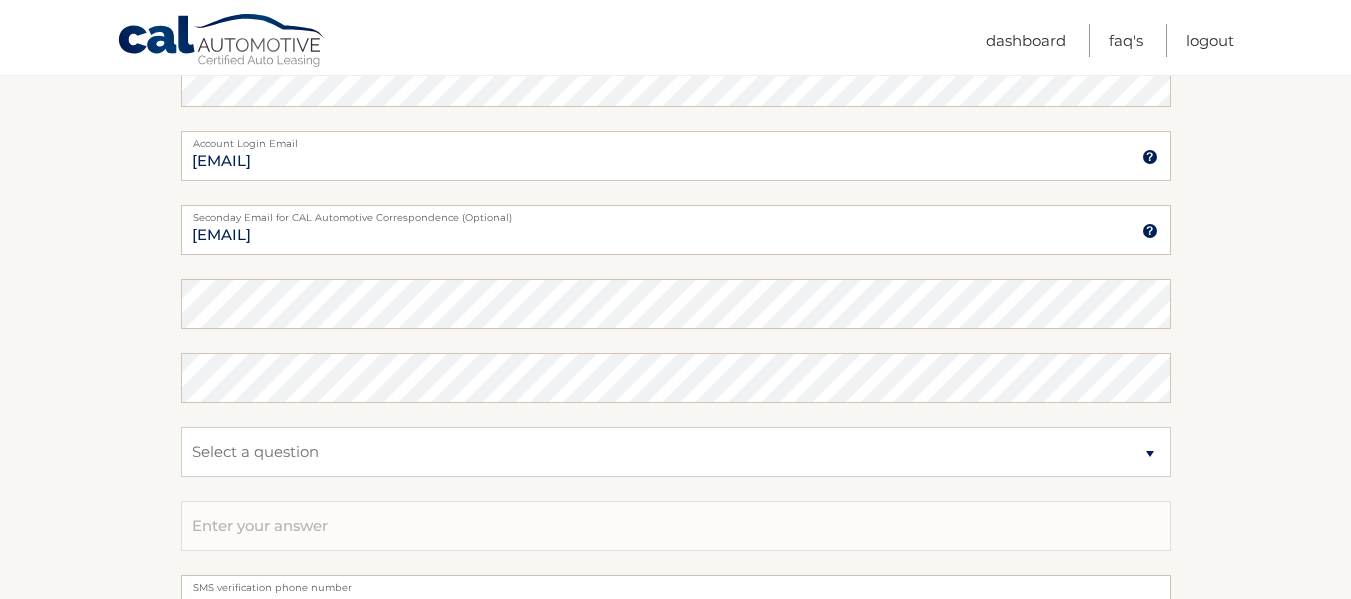 click on "Account Overview
|
Edit Profile
Thank you for your submission. Address and Contact
Information changes have been submitted to our Customer Service Department to update our records.
account information
[NUMBER] [STREET] Street Address Street Address 2 [CITY]" at bounding box center [675, 10] 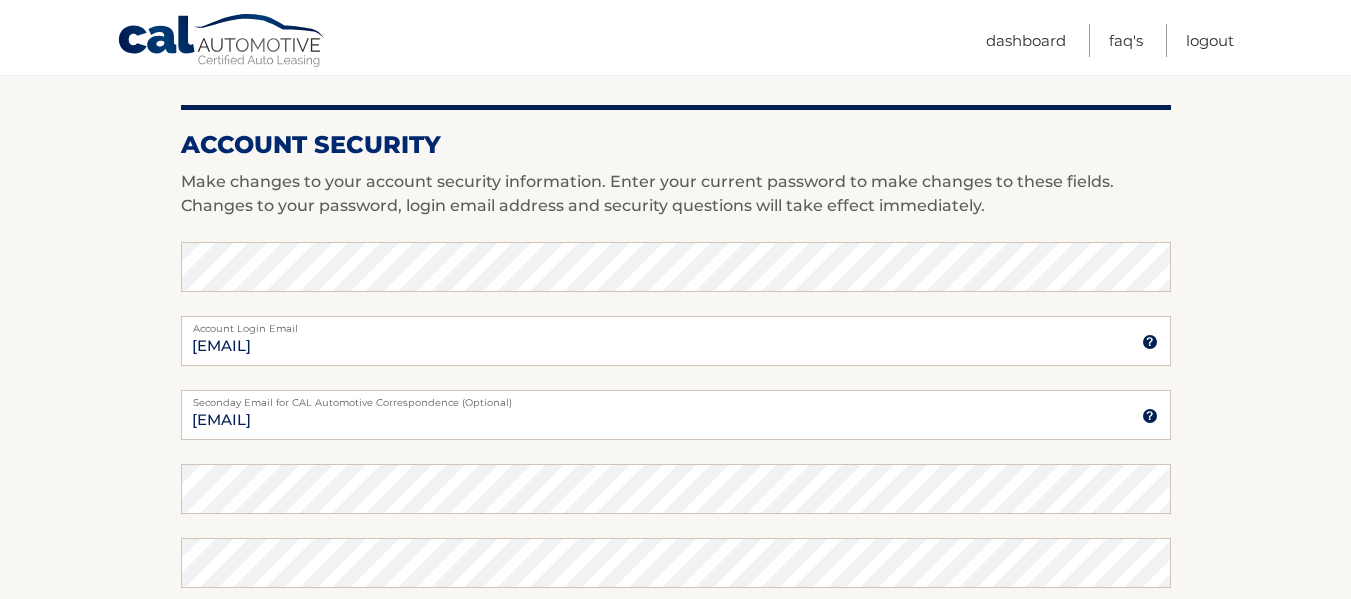 scroll, scrollTop: 800, scrollLeft: 0, axis: vertical 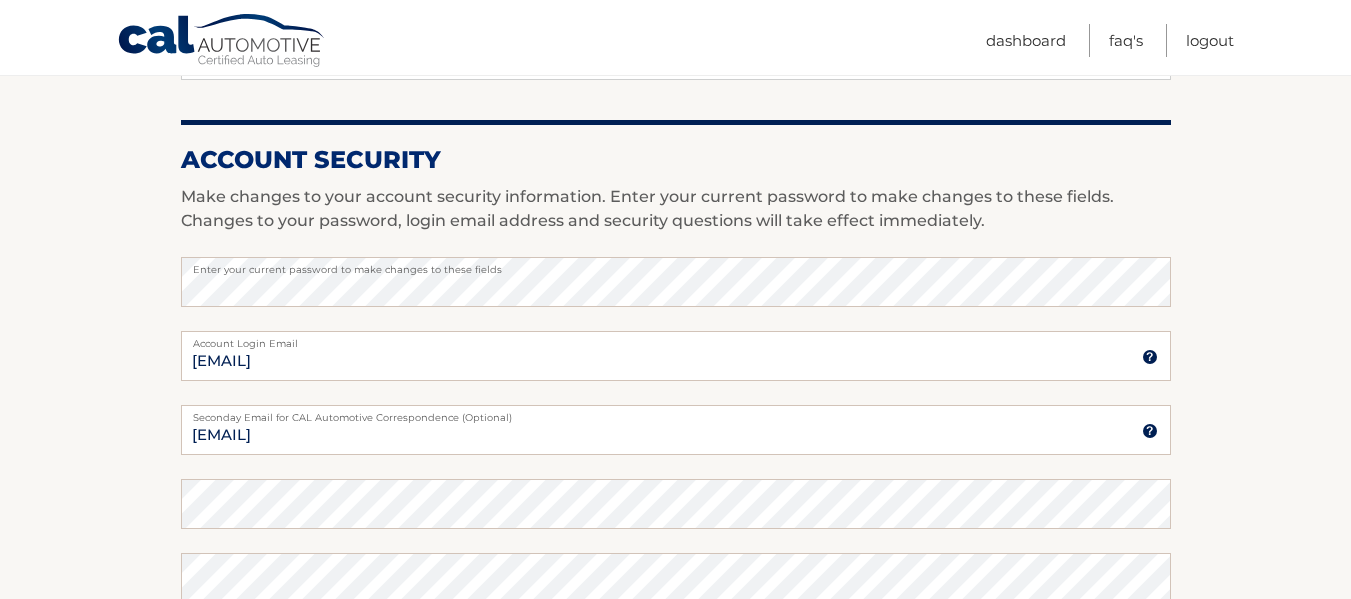 click on "Account Overview
|
Edit Profile
Thank you for your submission. Address and Contact
Information changes have been submitted to our Customer Service Department to update our records.
account information
[NUMBER] [STREET] Street Address Street Address 2 [CITY]" at bounding box center (675, 210) 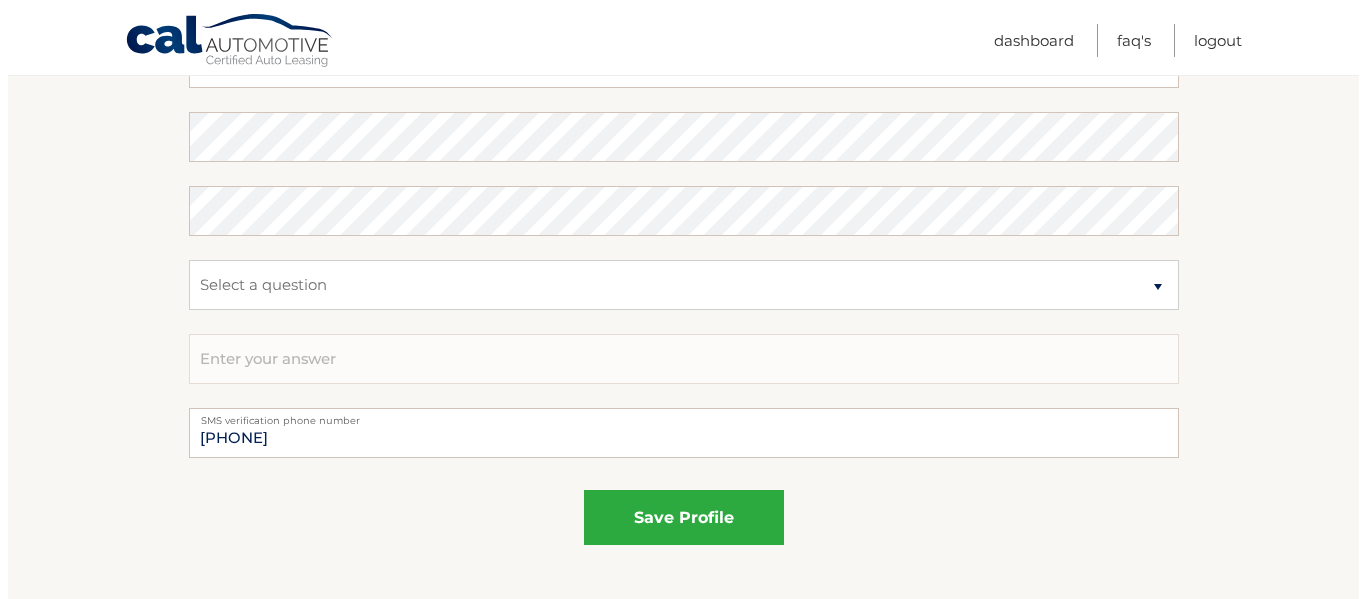 scroll, scrollTop: 1200, scrollLeft: 0, axis: vertical 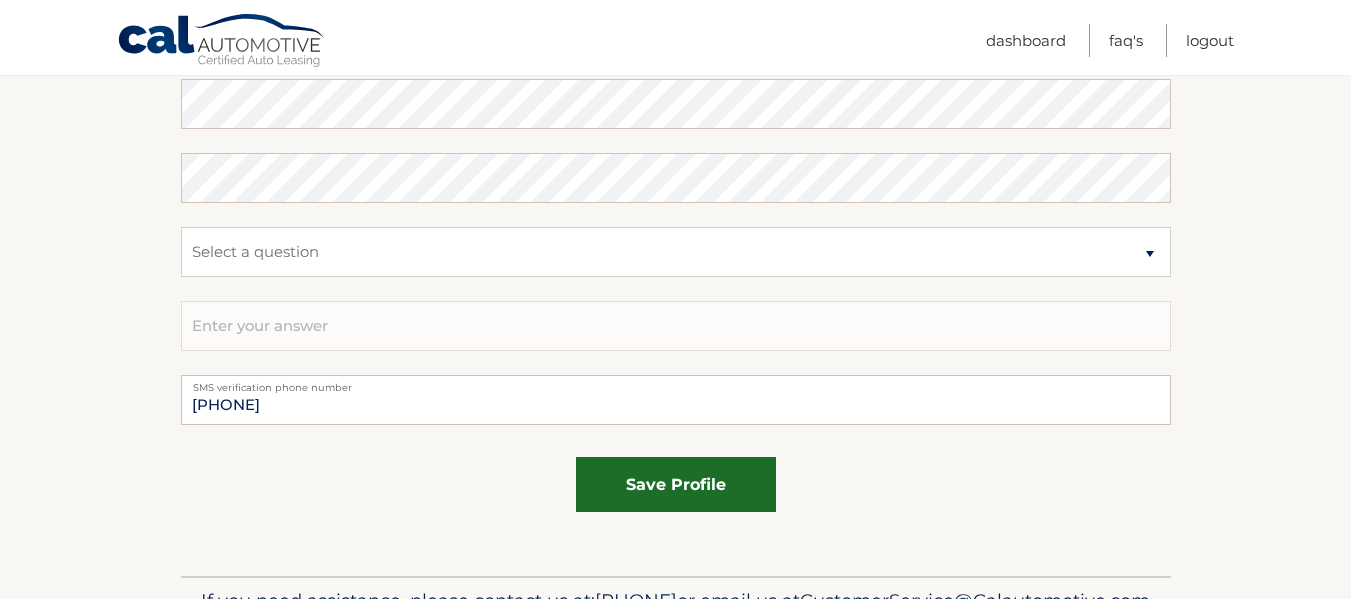 click on "save profile" at bounding box center [676, 484] 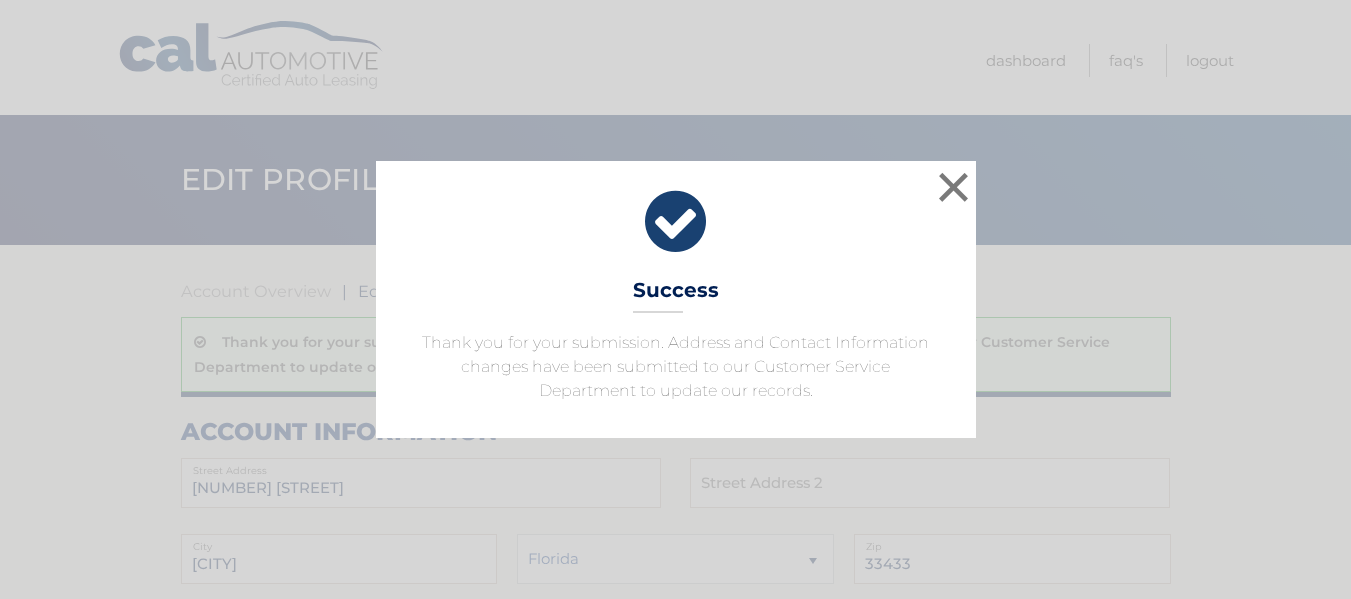 scroll, scrollTop: 0, scrollLeft: 0, axis: both 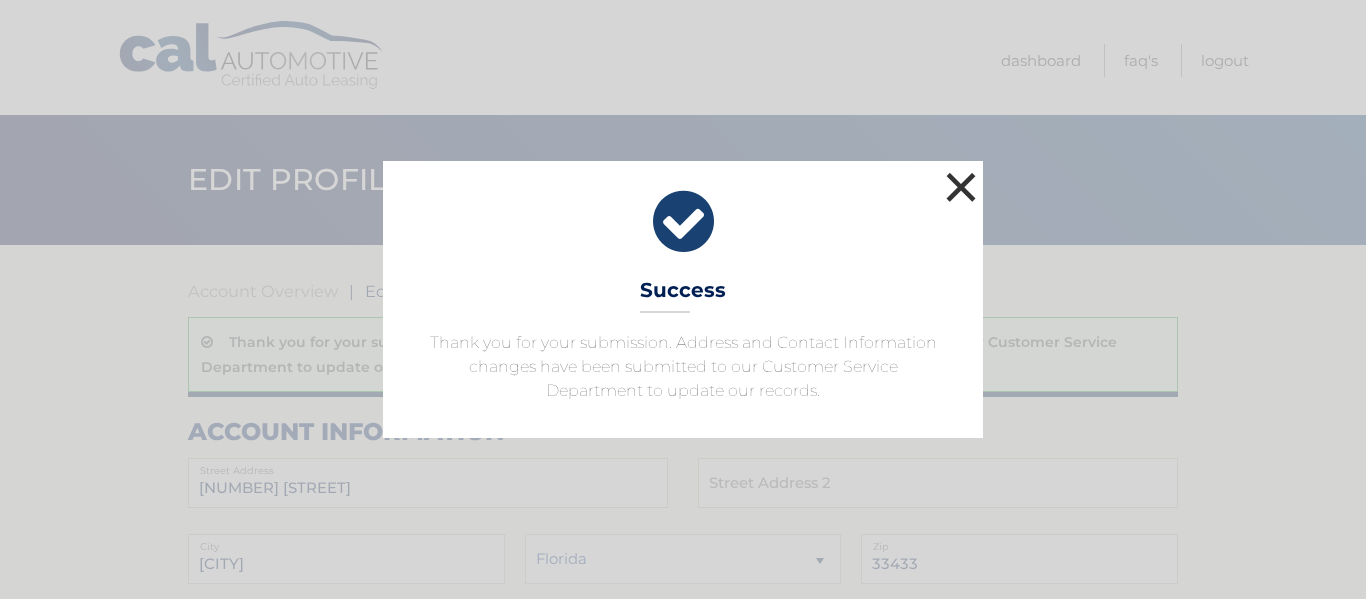 click on "×" at bounding box center [961, 187] 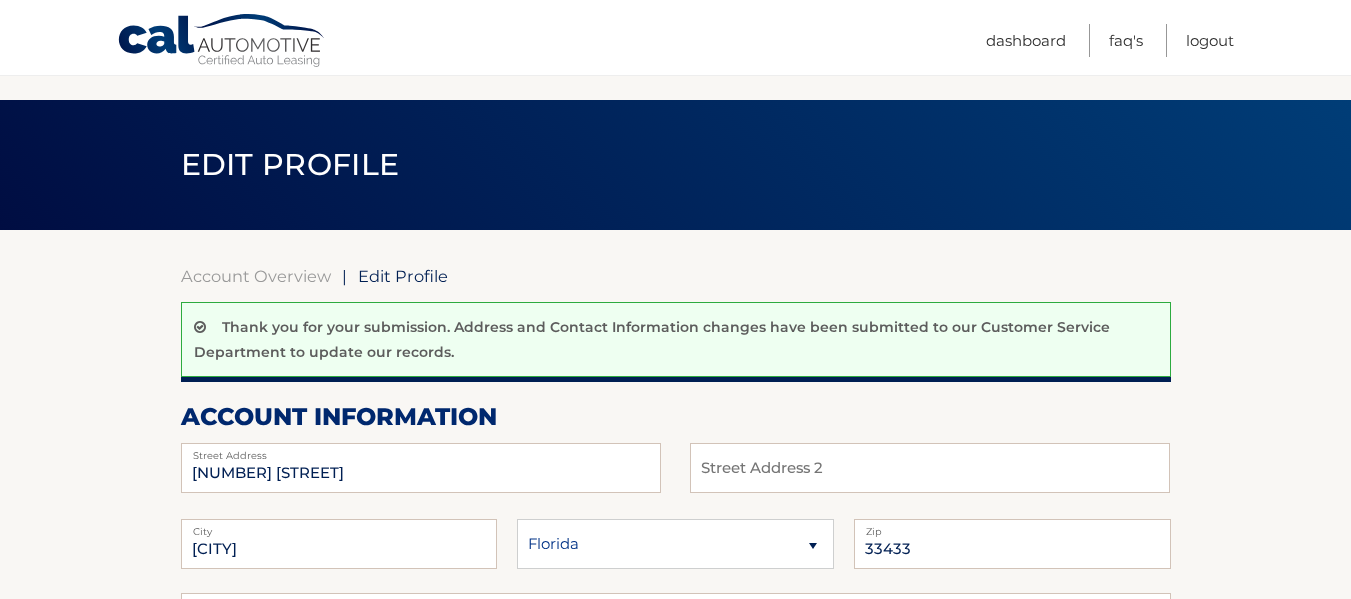 scroll, scrollTop: 0, scrollLeft: 0, axis: both 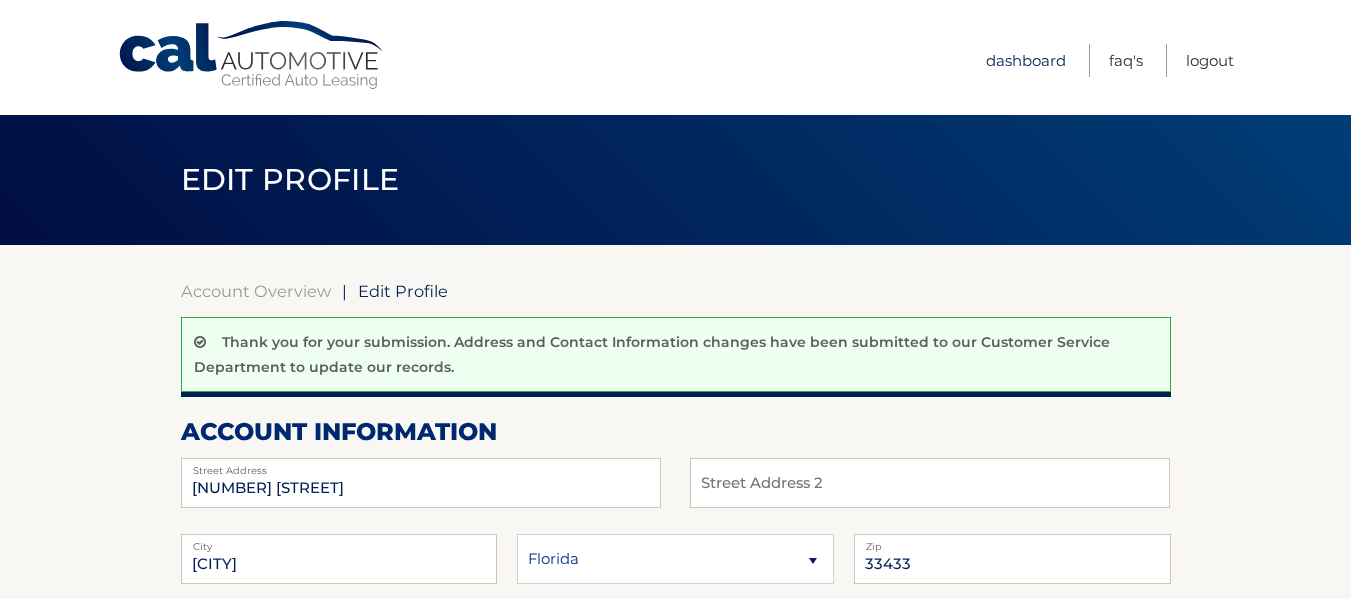 click on "Dashboard" at bounding box center [1026, 60] 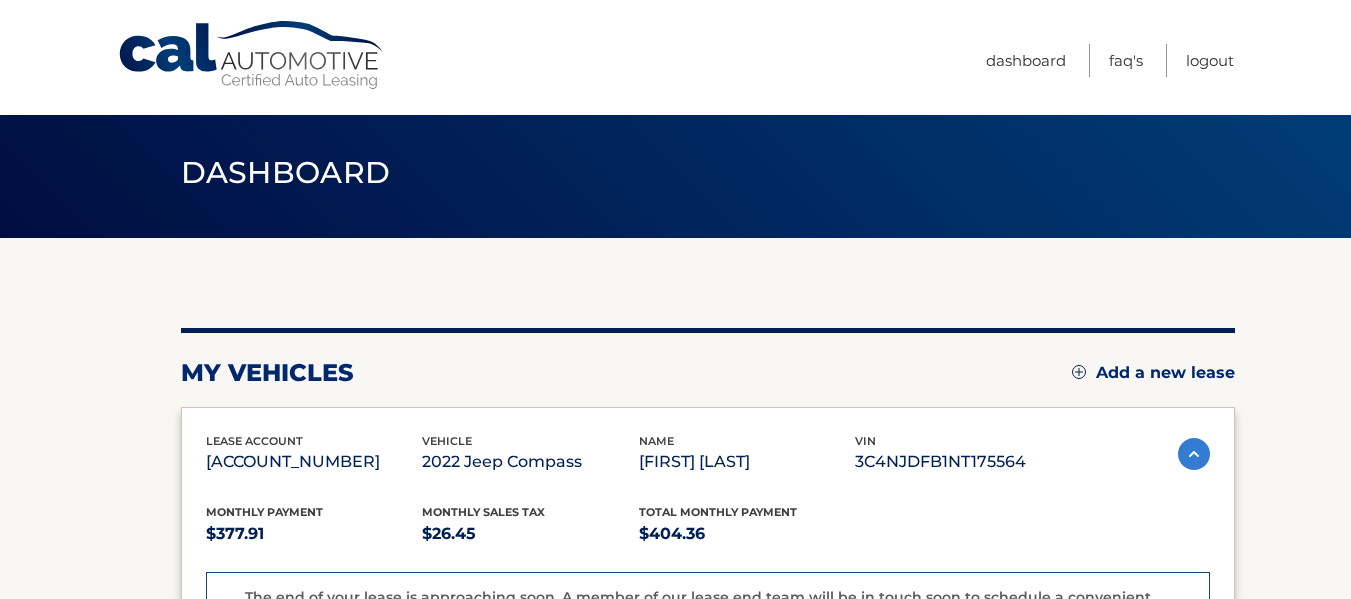 scroll, scrollTop: 0, scrollLeft: 0, axis: both 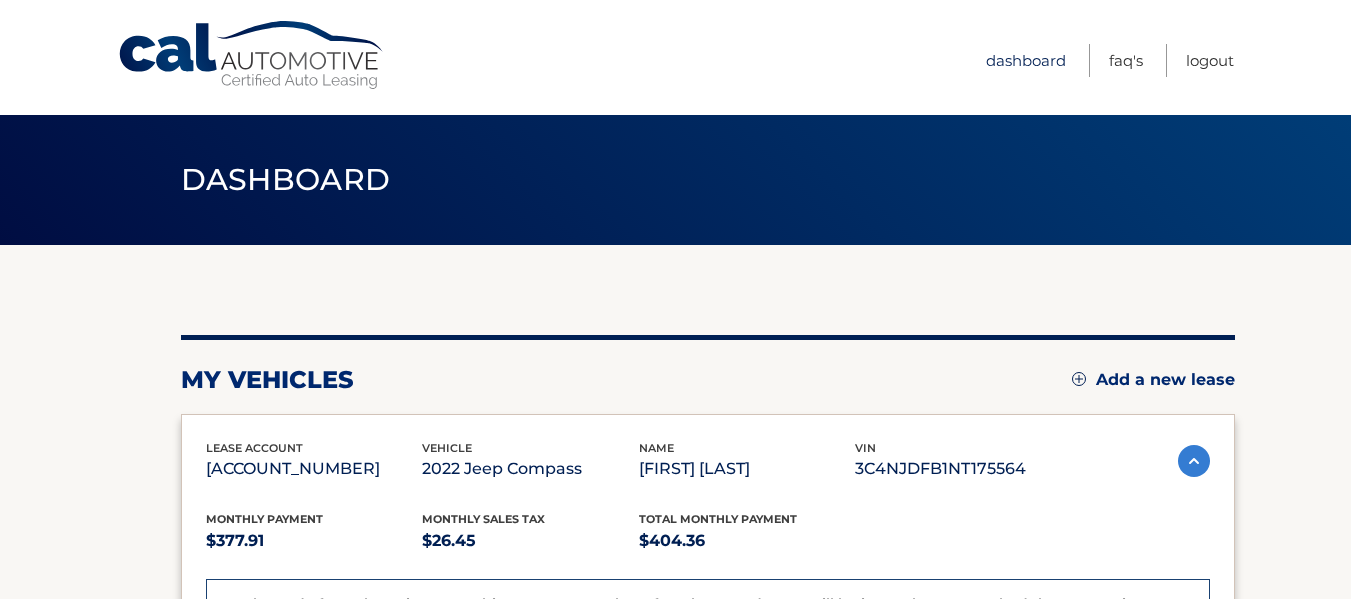 click on "Dashboard" at bounding box center (1026, 60) 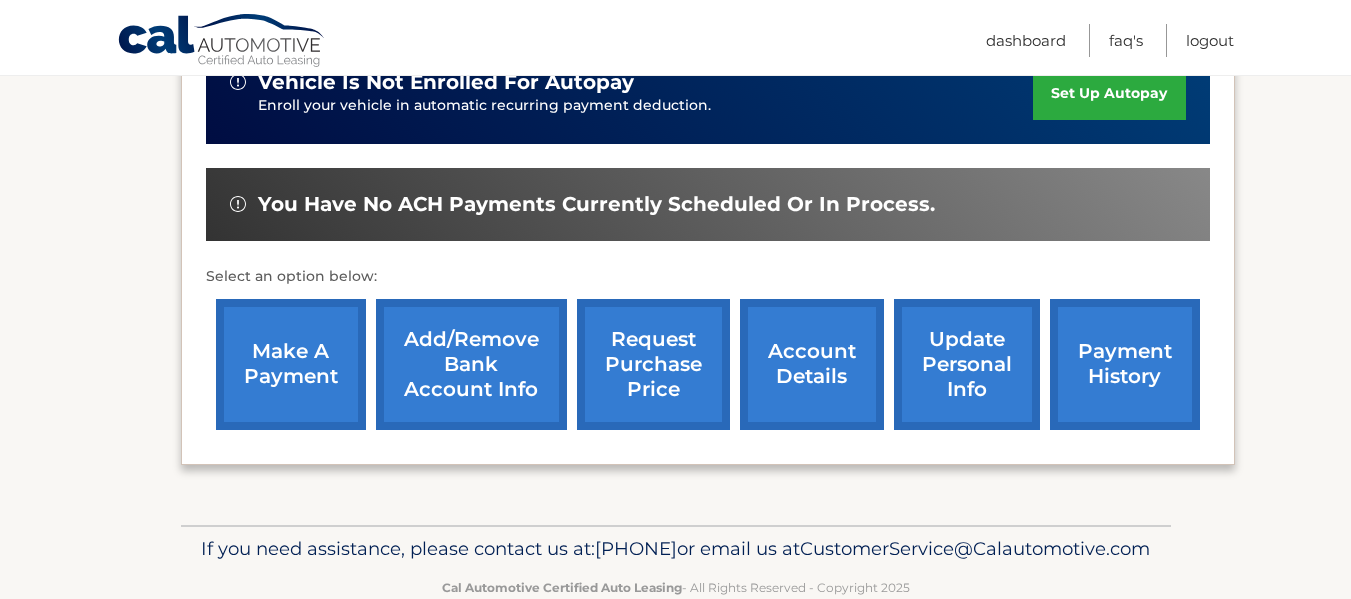 scroll, scrollTop: 700, scrollLeft: 0, axis: vertical 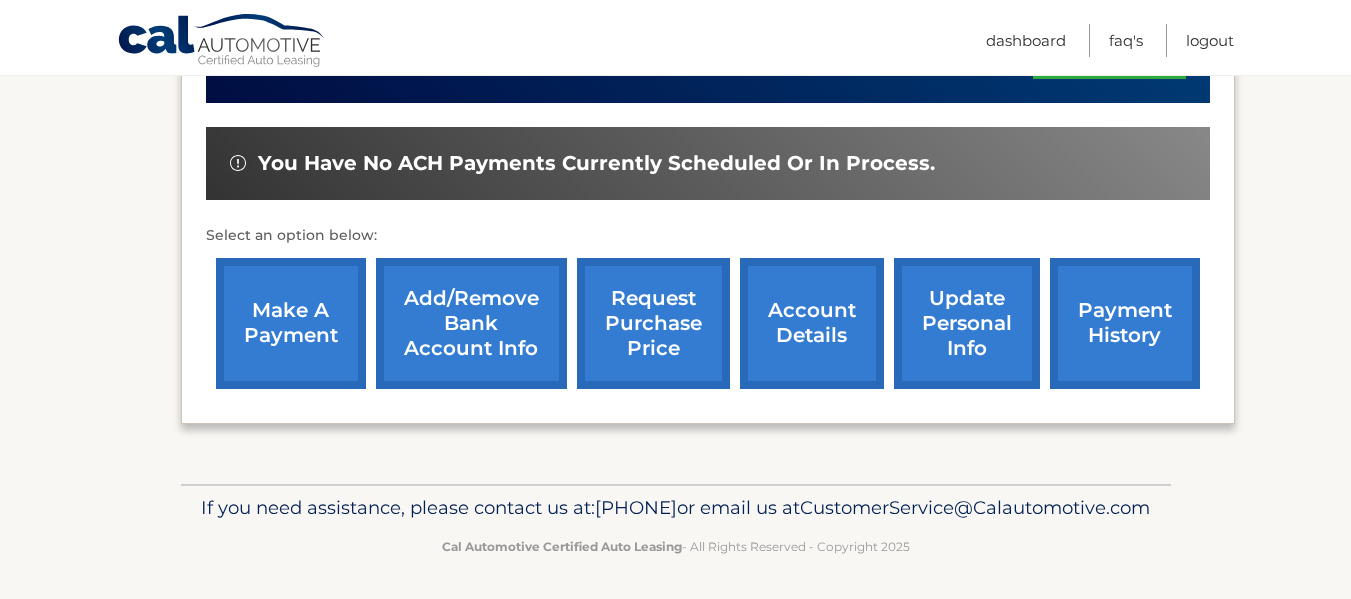 click on "Add/Remove bank account info" at bounding box center (471, 323) 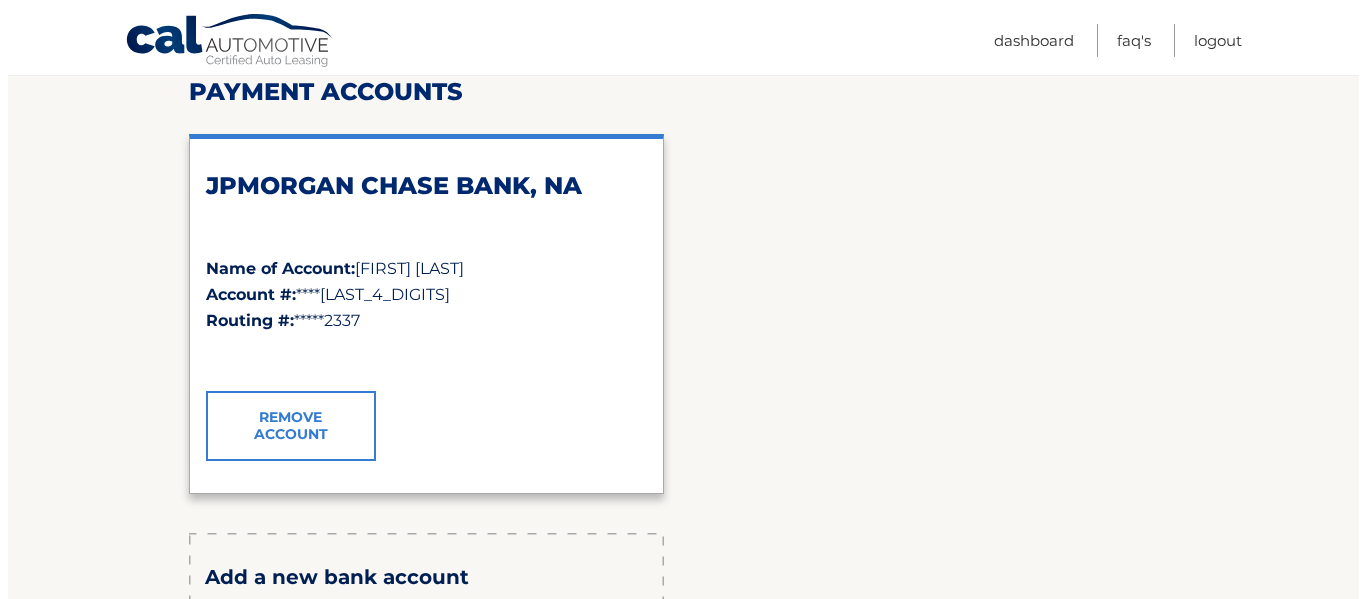 scroll, scrollTop: 300, scrollLeft: 0, axis: vertical 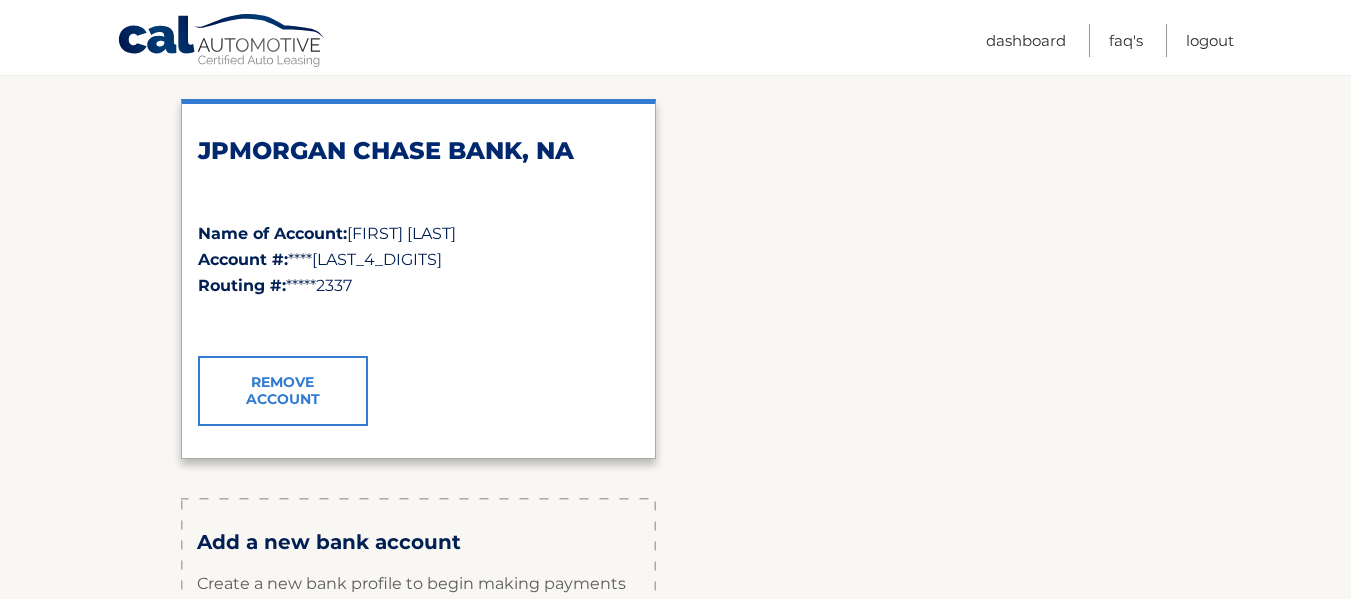 click on "Remove Account" at bounding box center (283, 391) 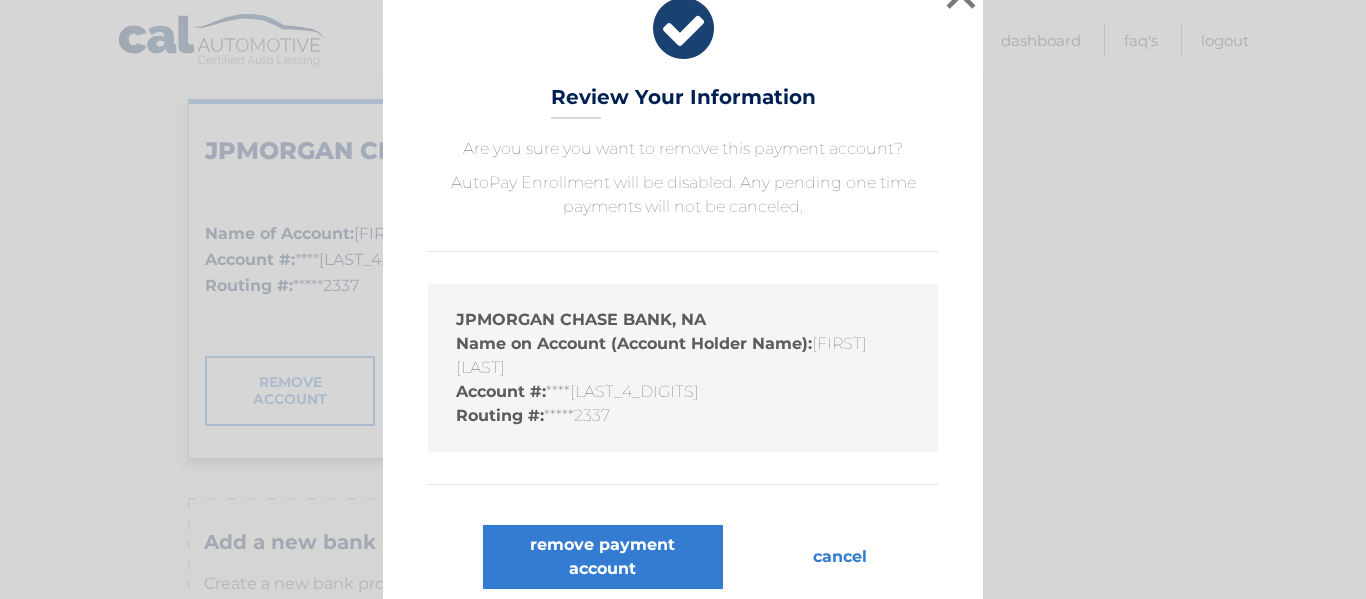 scroll, scrollTop: 47, scrollLeft: 0, axis: vertical 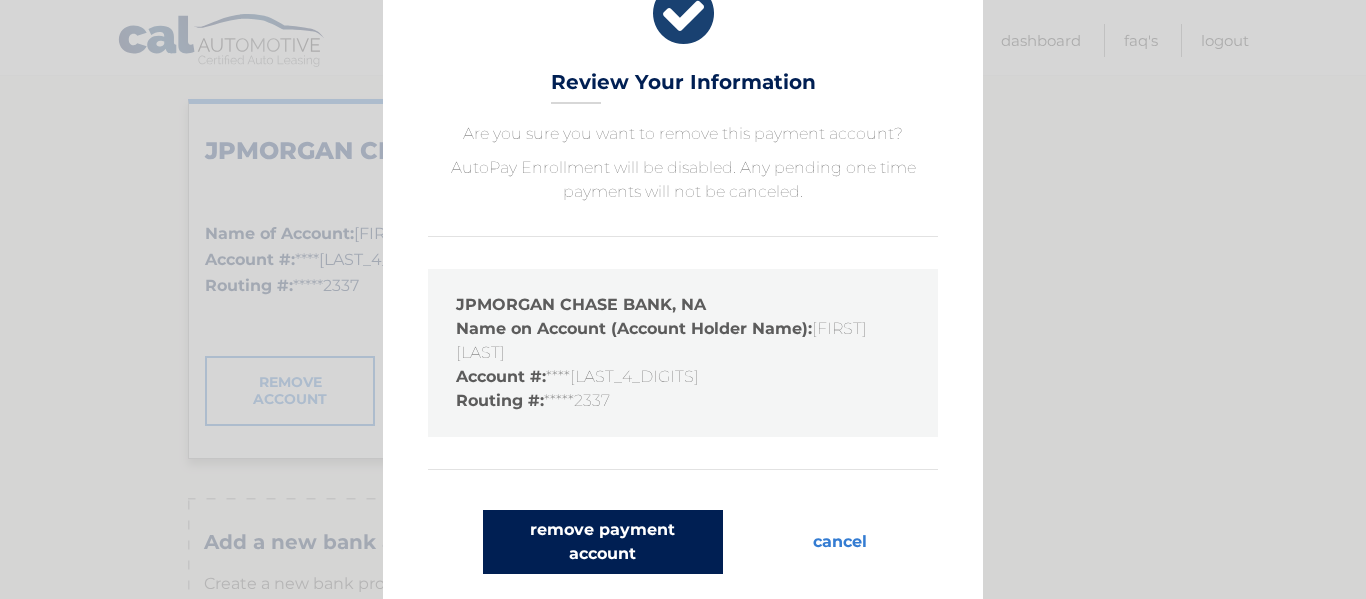 click on "remove payment account" at bounding box center (603, 542) 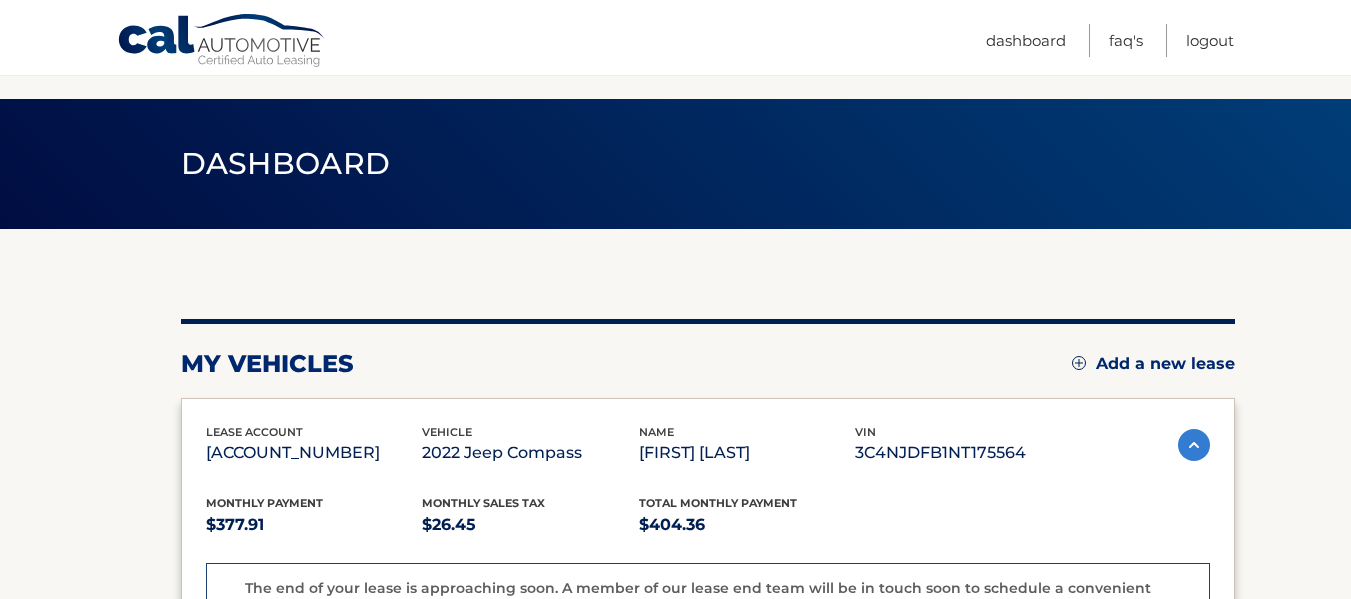 scroll, scrollTop: 0, scrollLeft: 0, axis: both 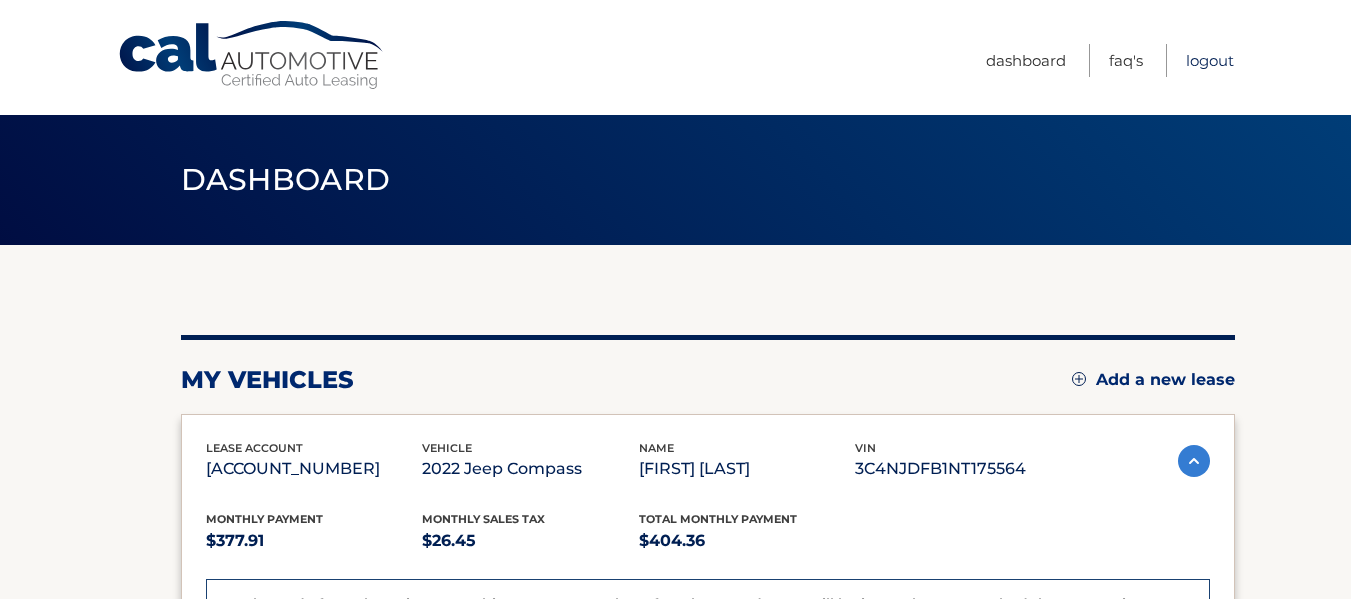 click on "Logout" at bounding box center (1210, 60) 